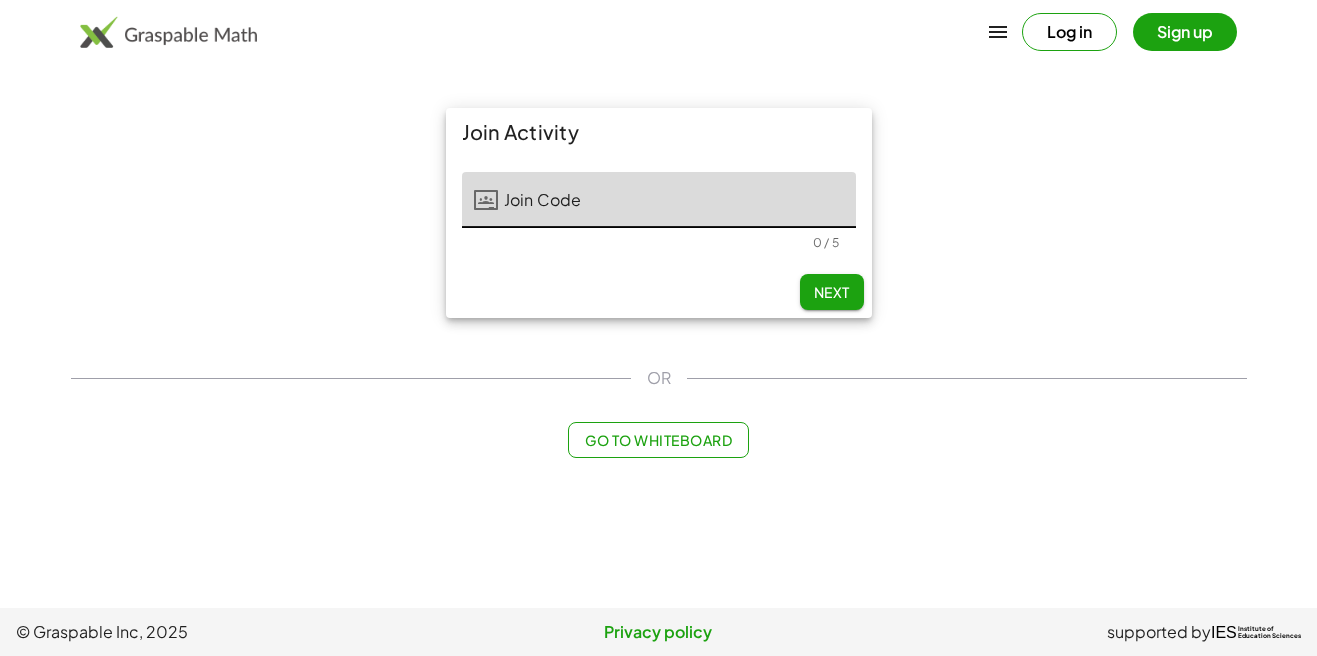 scroll, scrollTop: 0, scrollLeft: 0, axis: both 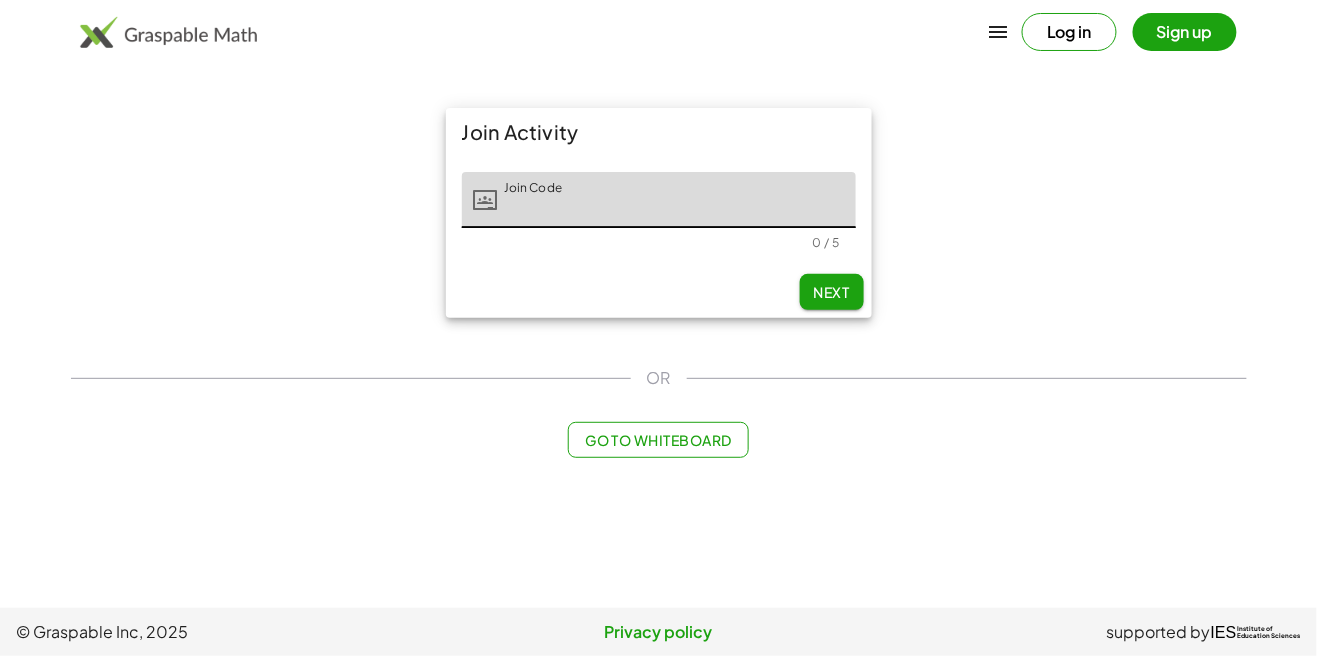 click on "Join Code" 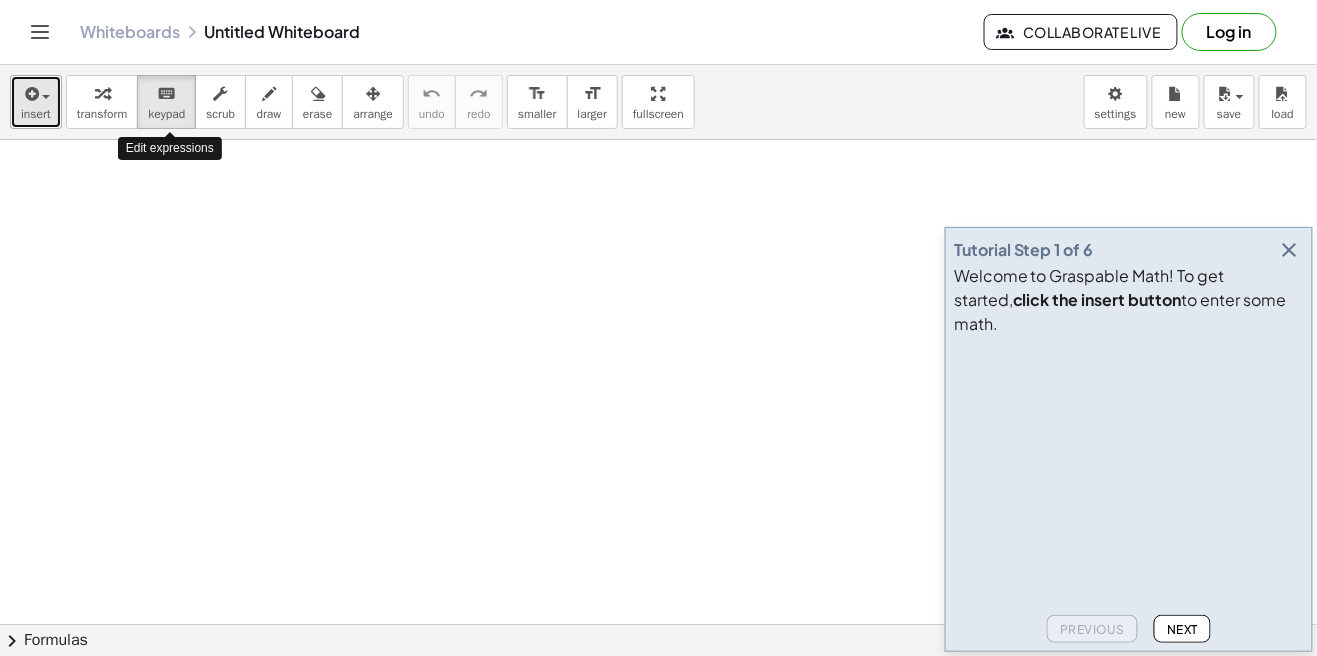 click on "insert" at bounding box center [36, 102] 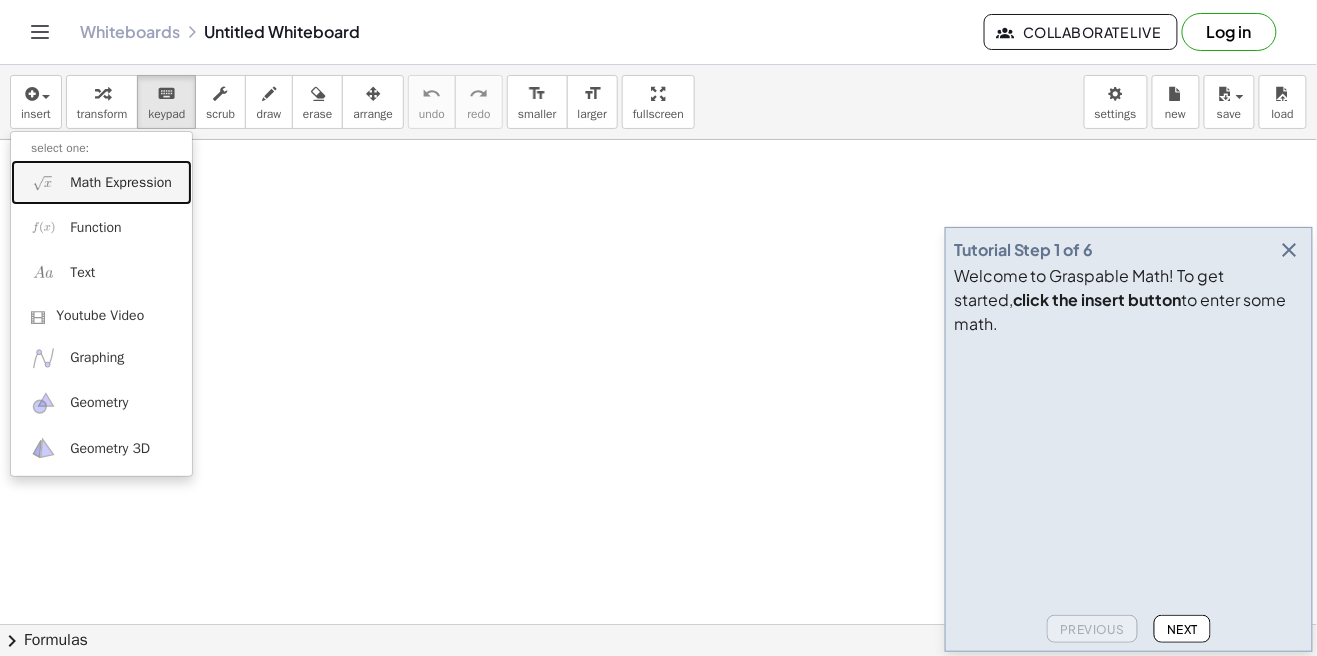click on "Math Expression" at bounding box center (121, 183) 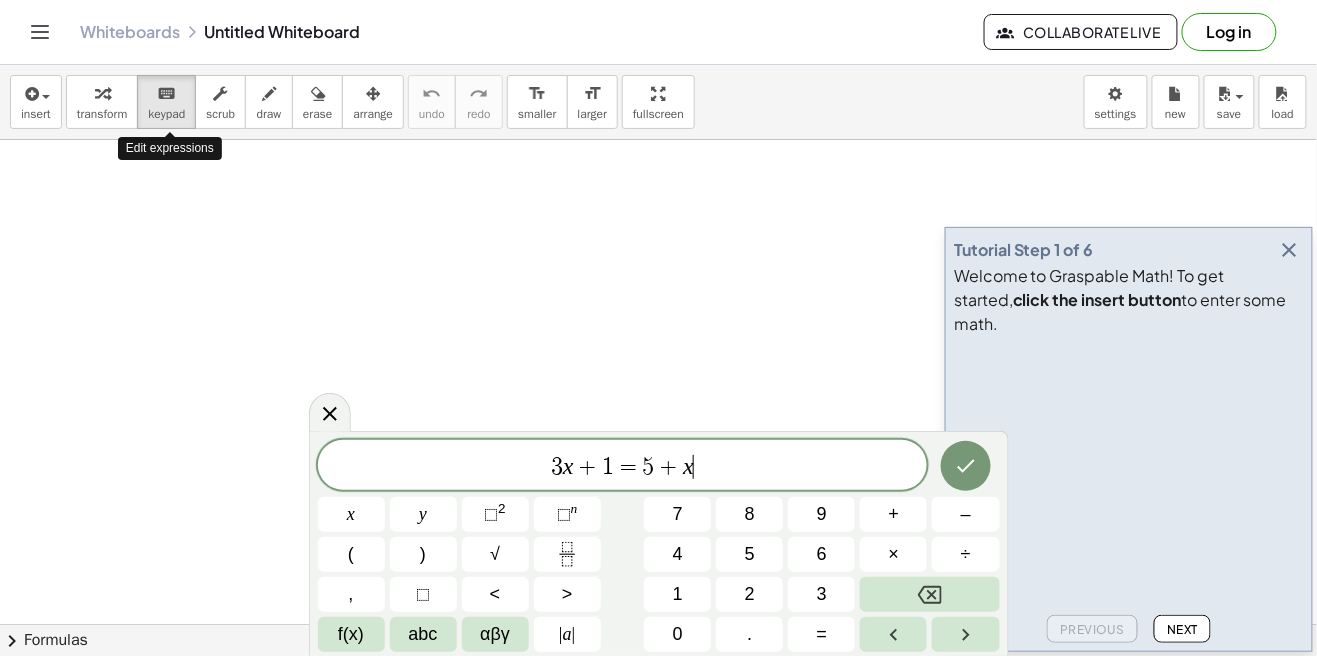 click on "3 x + 1 = 5 + x ​" at bounding box center [623, 467] 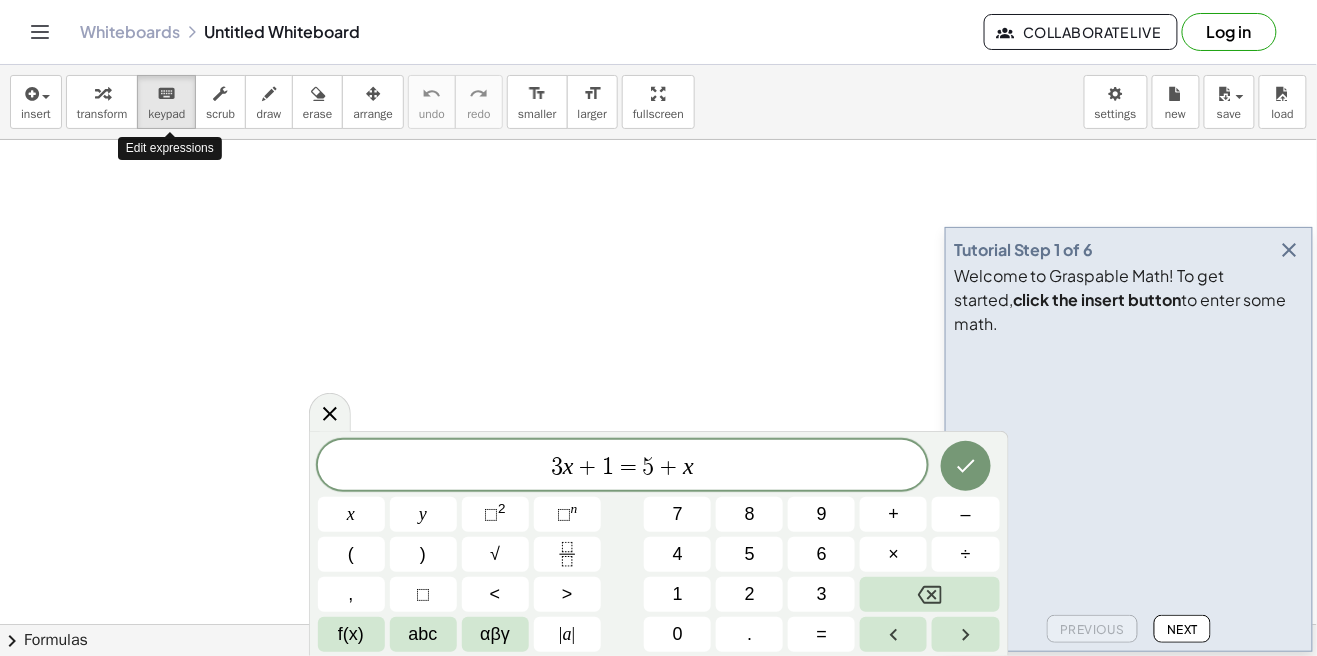 click 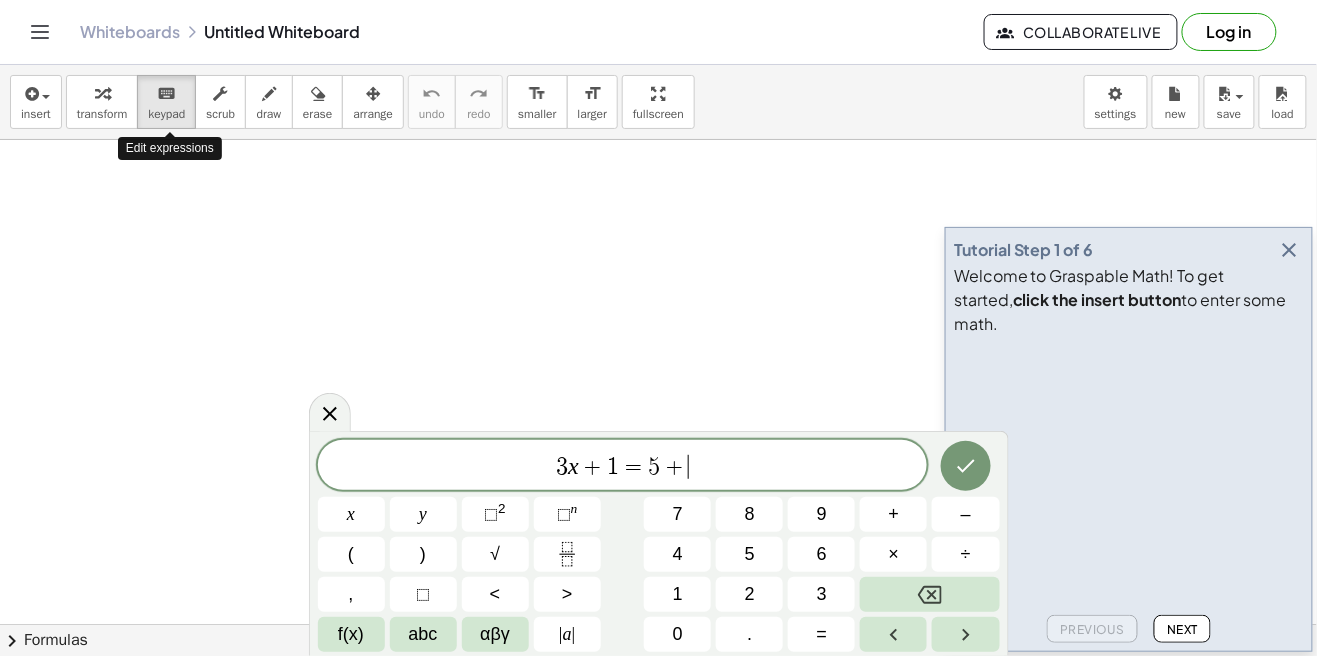 click 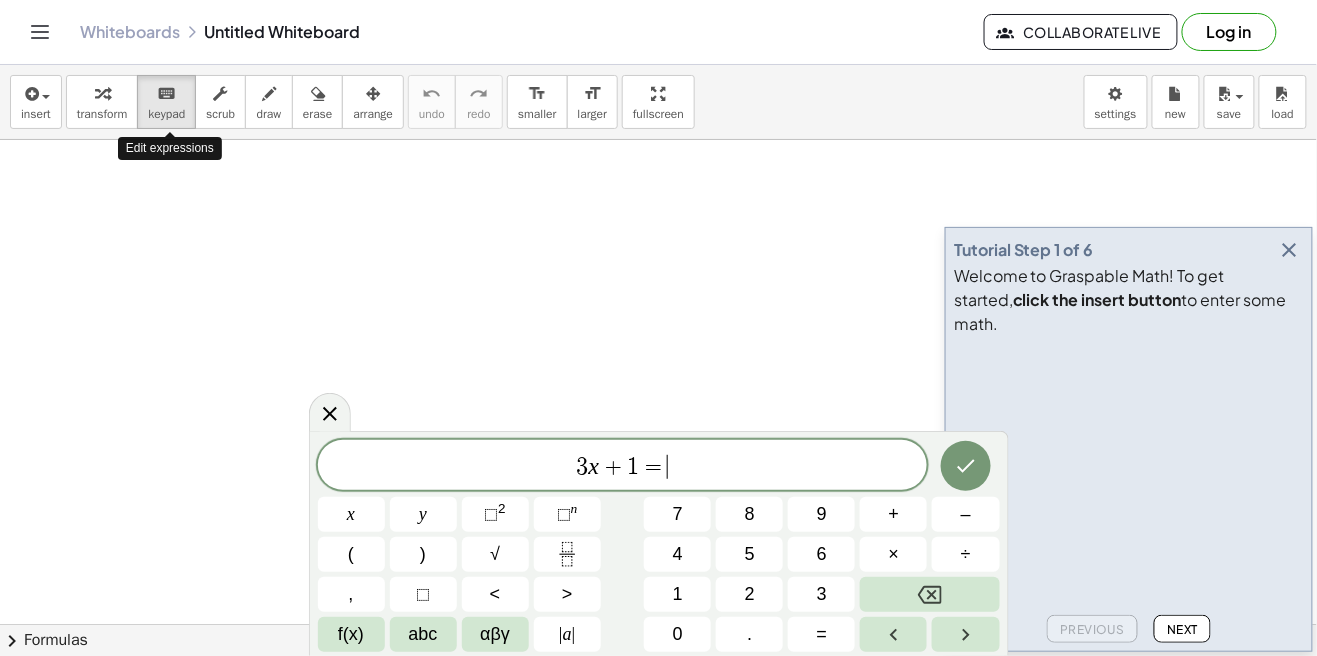 click 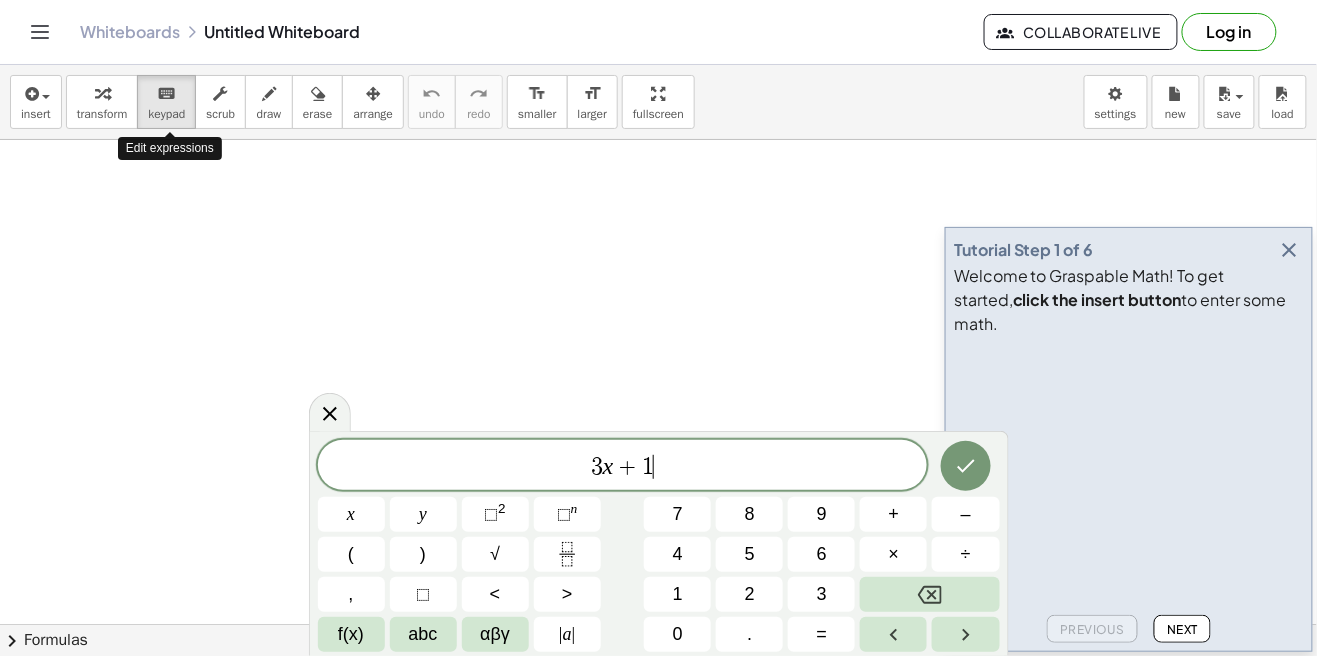 click at bounding box center (929, 594) 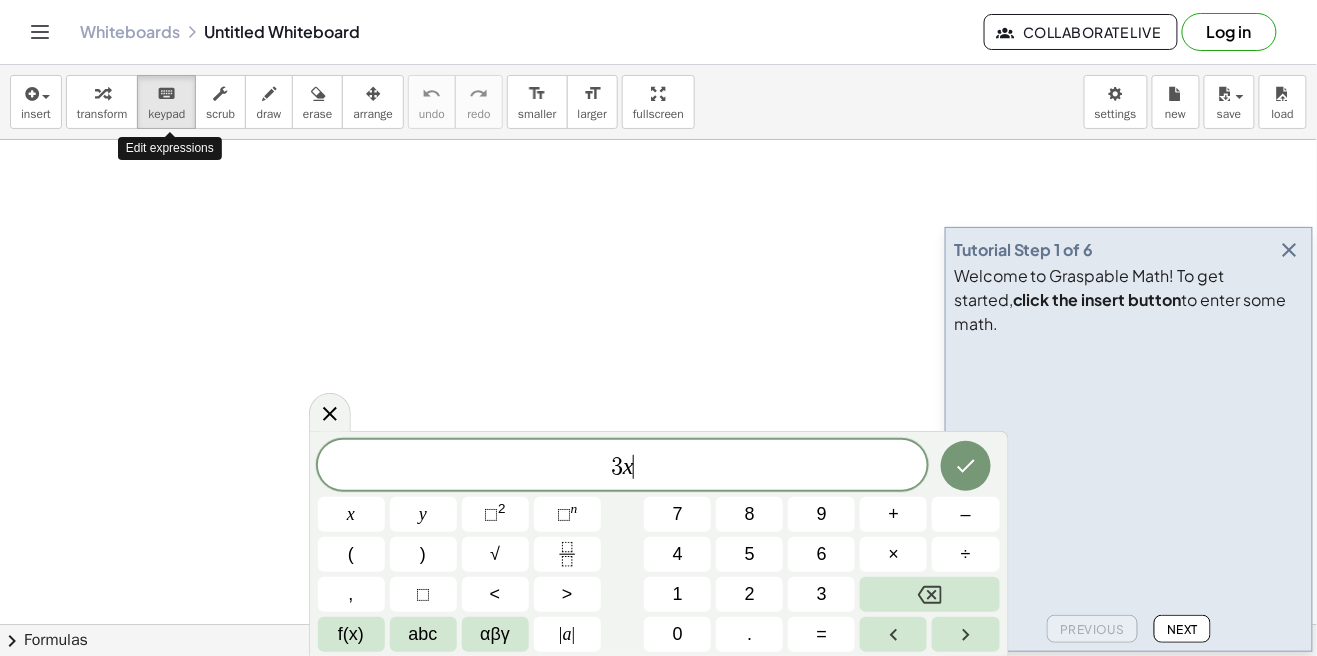 click 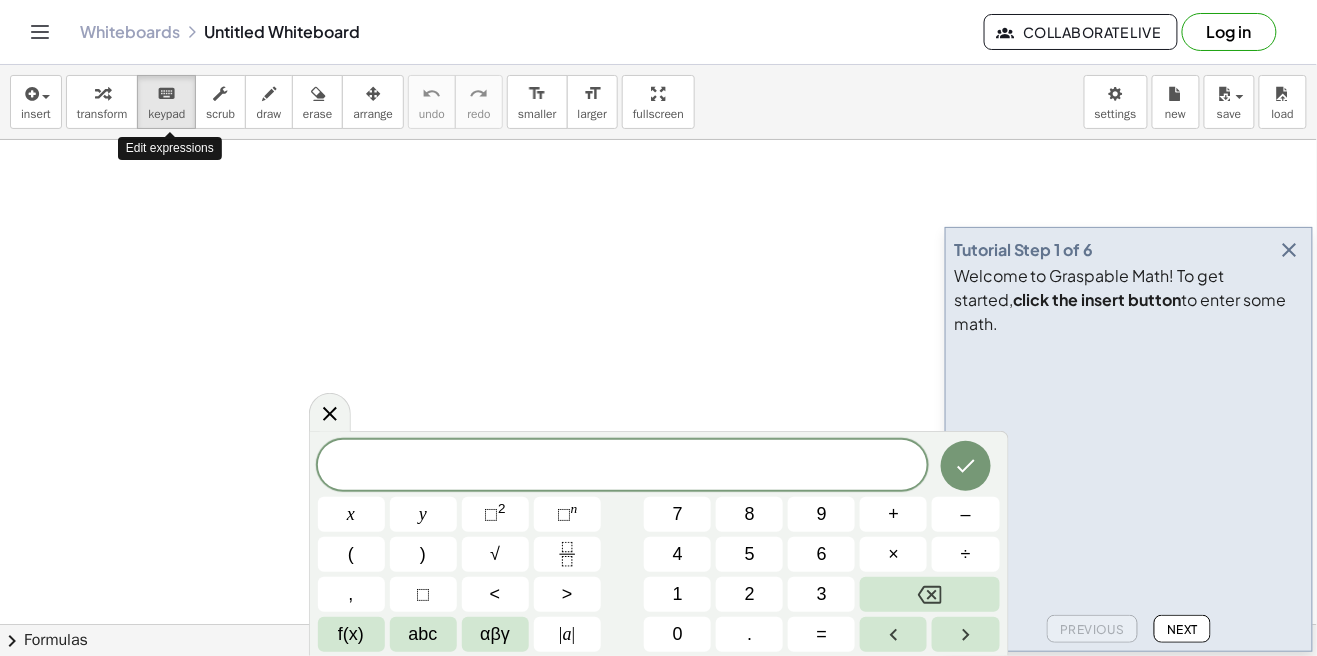 click on "(" at bounding box center (351, 554) 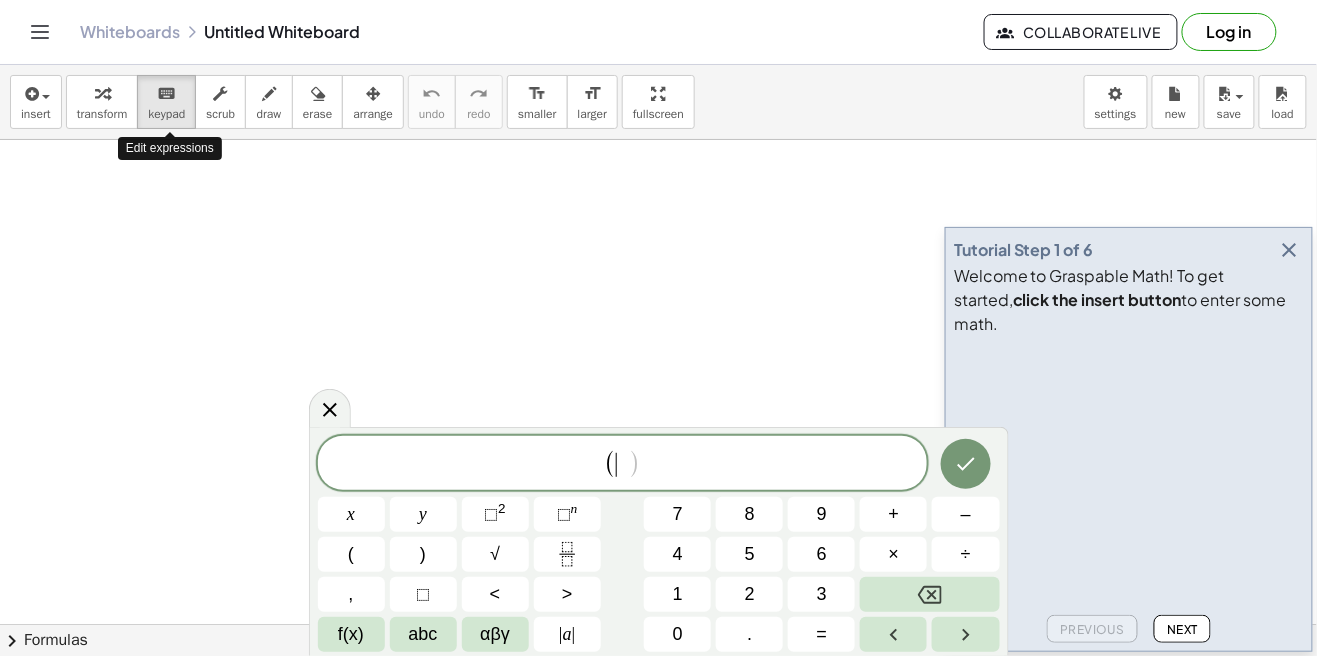 click on "2" at bounding box center (749, 594) 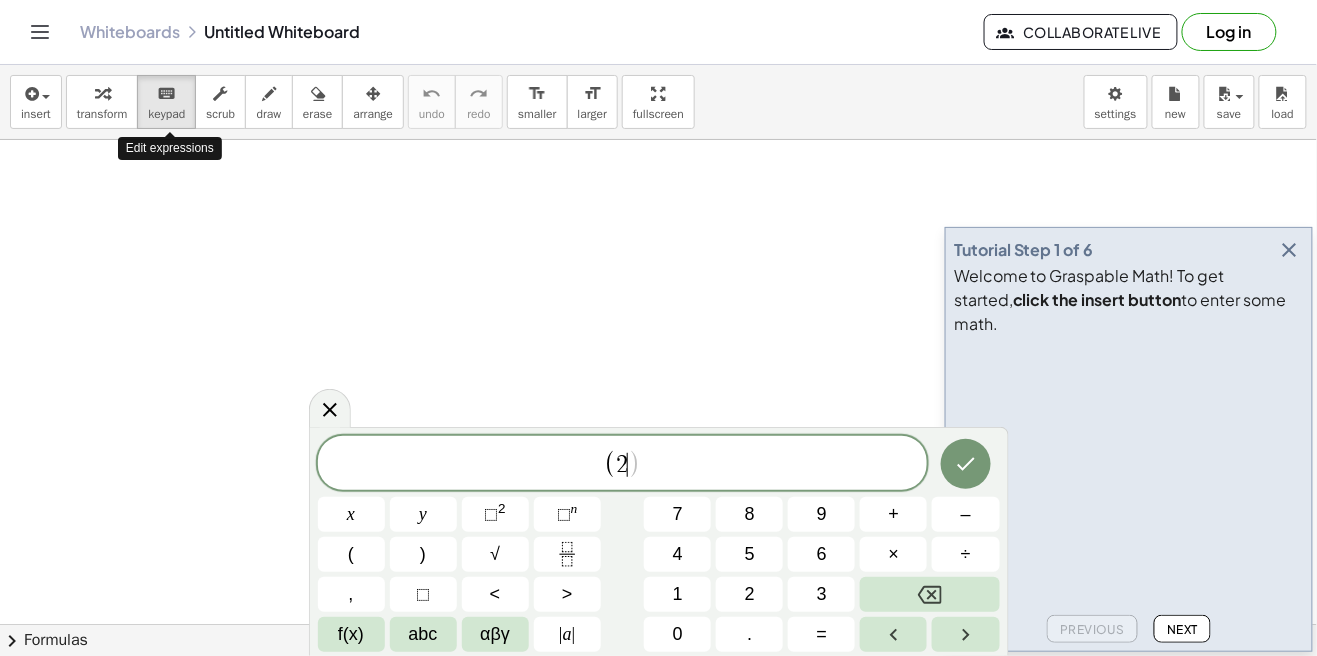 click on "x" at bounding box center (351, 514) 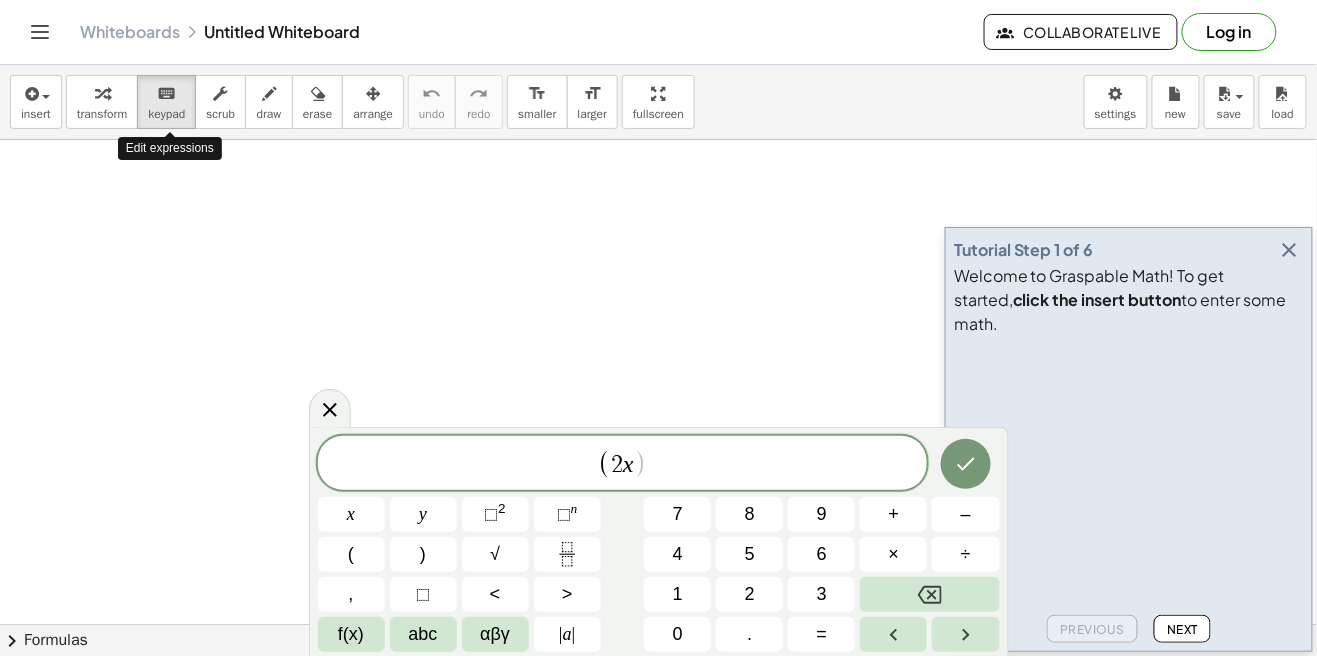 click on "⬚ 2" 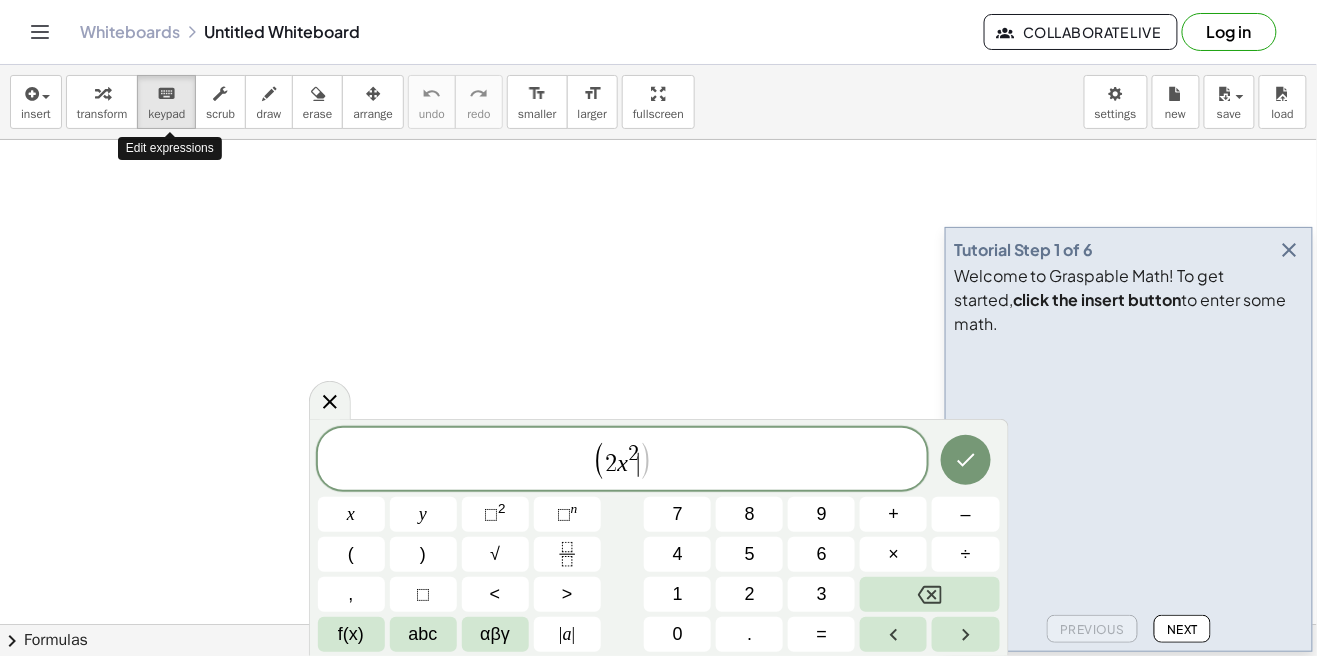 click on "–" at bounding box center (965, 514) 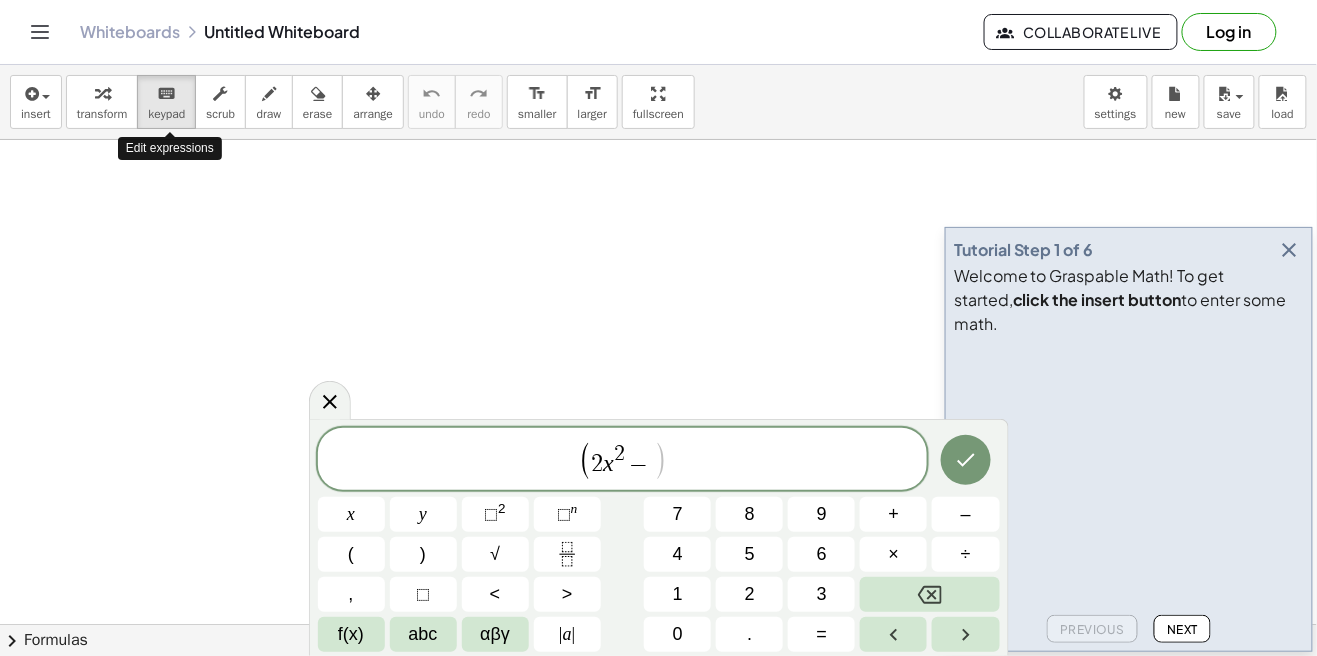 click on "7" at bounding box center [678, 514] 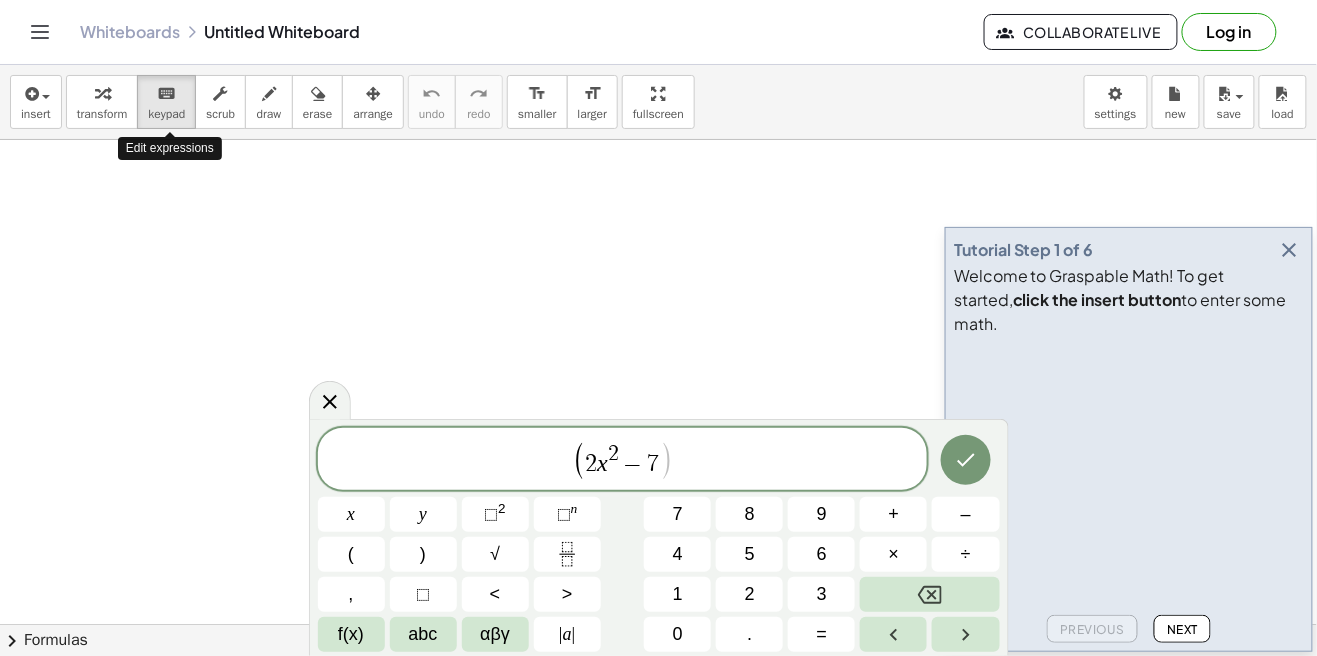 click on "x" at bounding box center (351, 514) 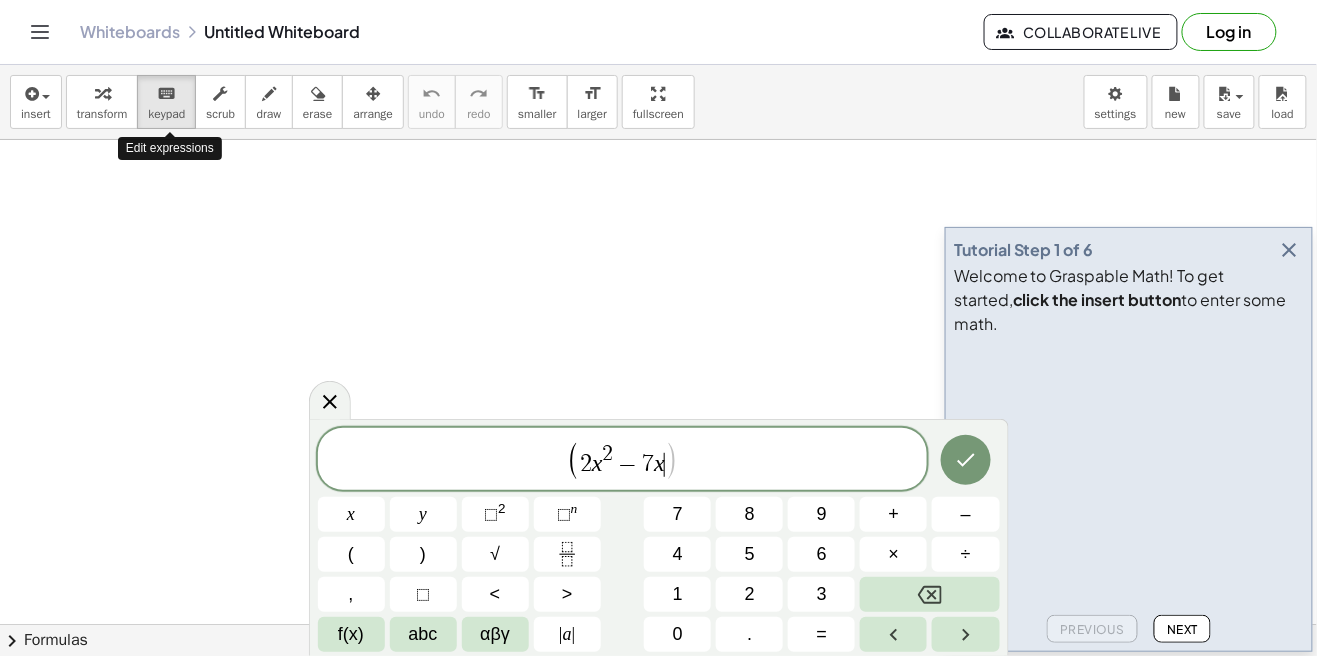 click on "+" at bounding box center [894, 514] 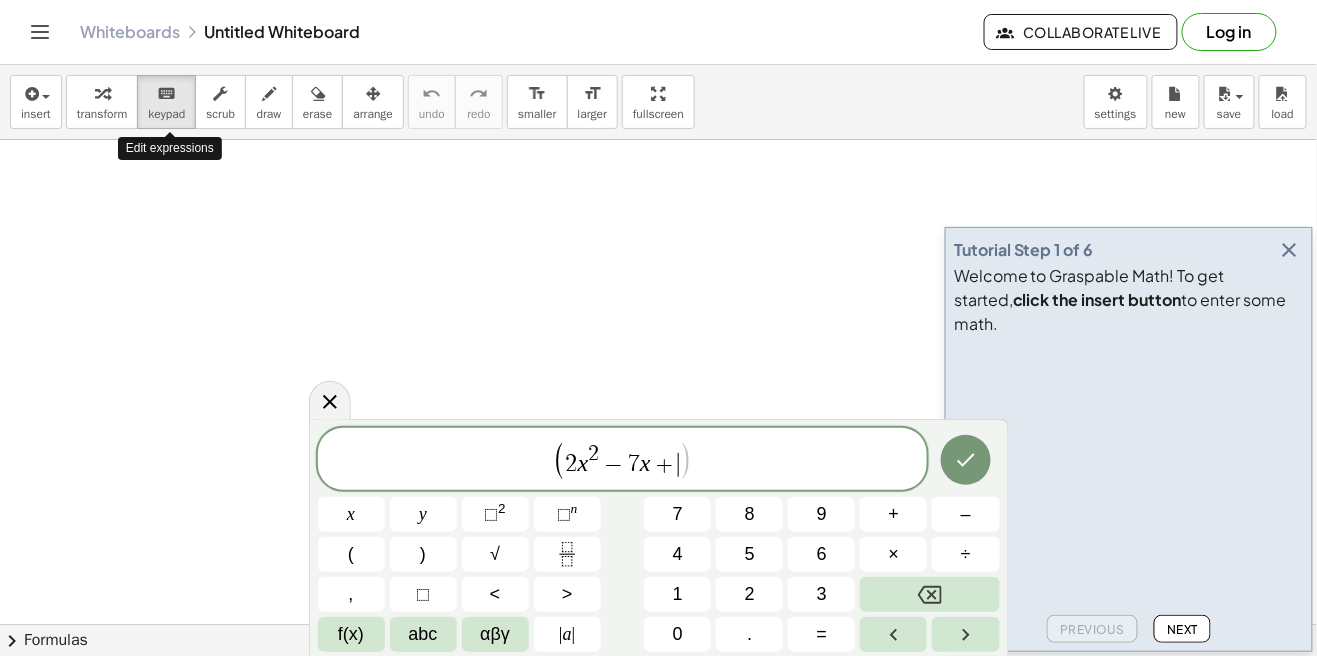 click on "6" at bounding box center [822, 554] 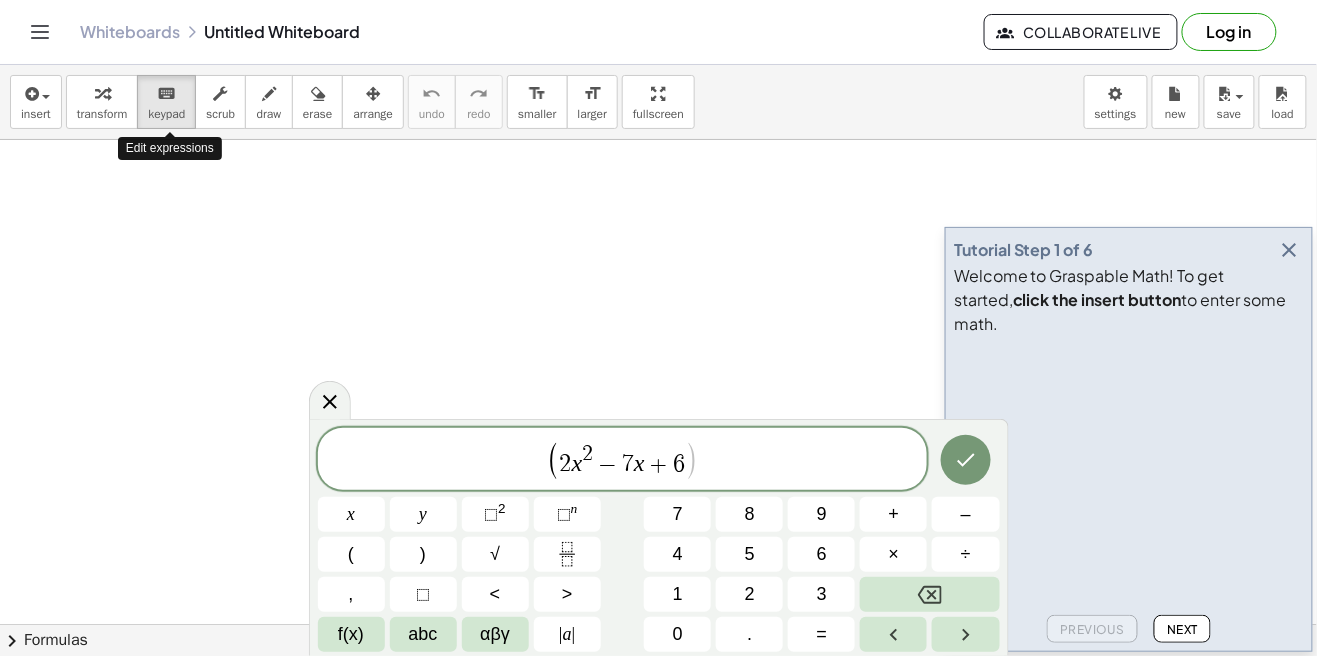 click on ")" at bounding box center [423, 554] 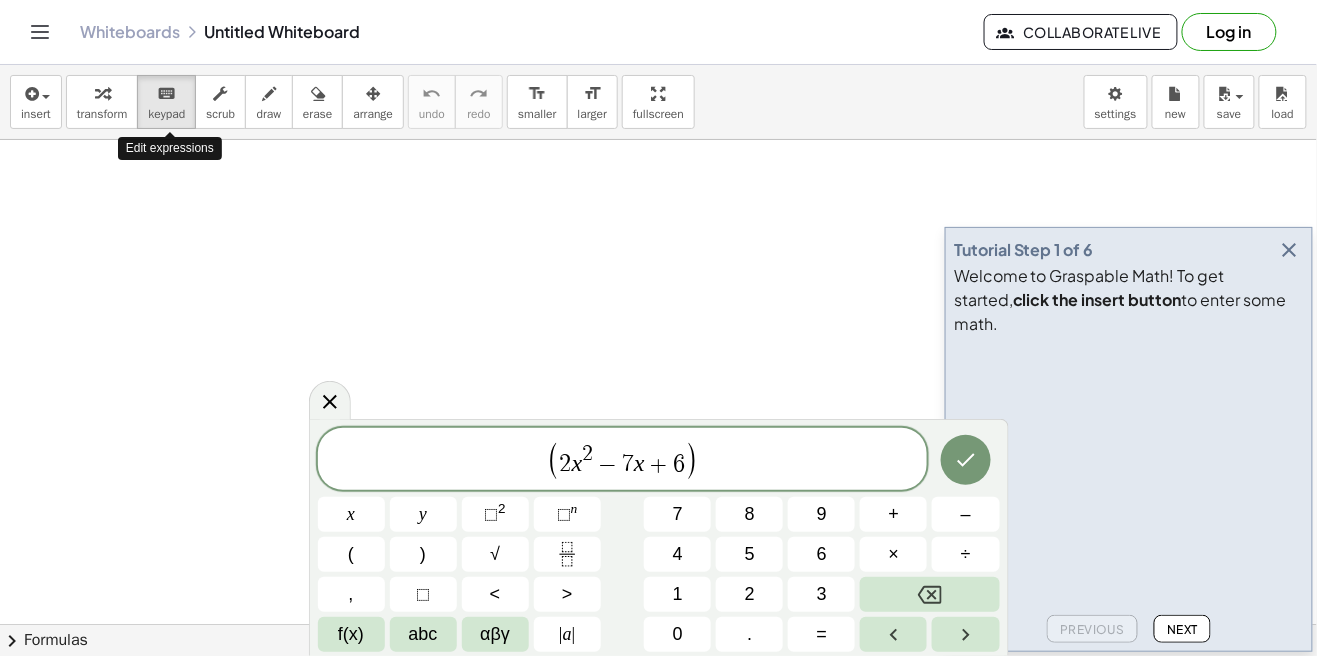 click on "÷" at bounding box center (966, 554) 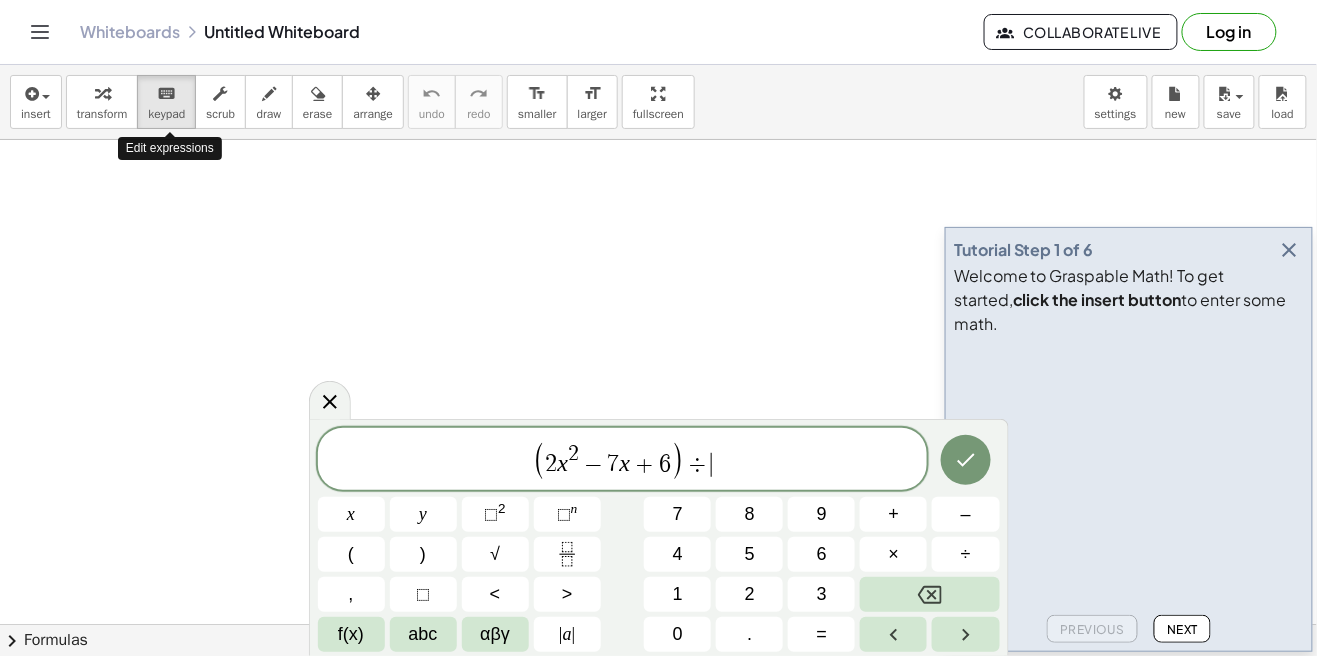 click on "(" at bounding box center (351, 554) 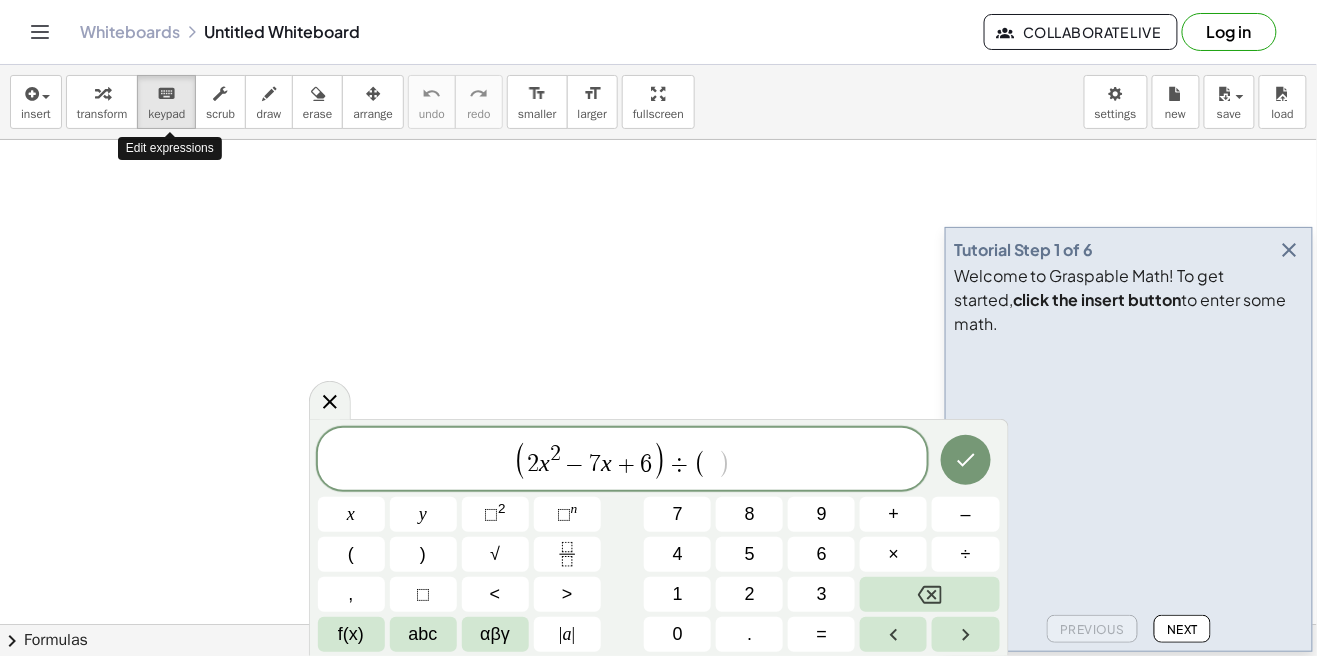 click on "x" at bounding box center (351, 514) 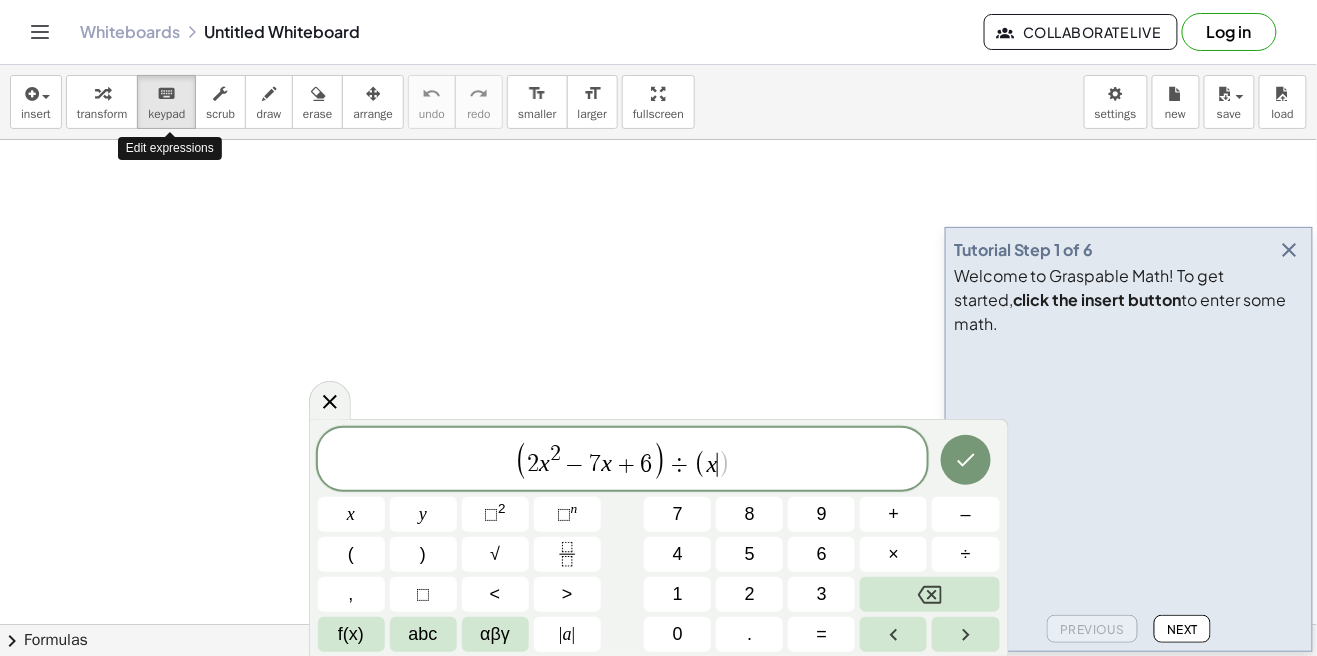 click on "–" at bounding box center (966, 514) 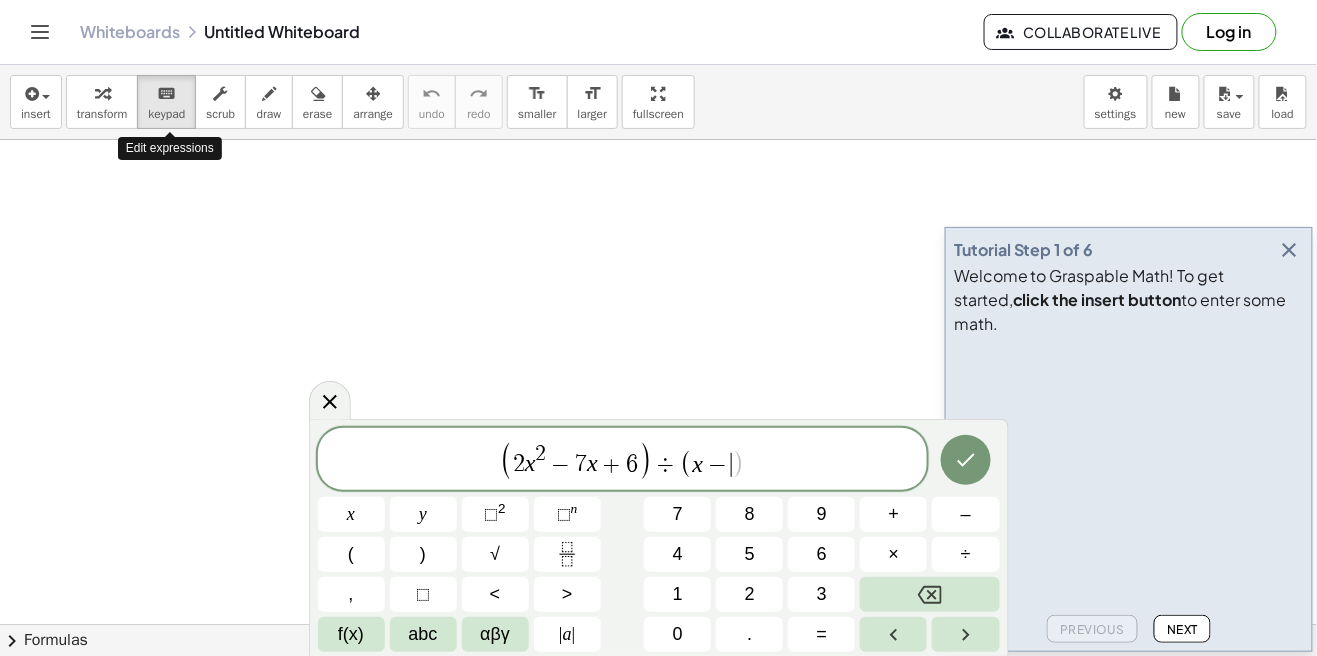 click on "2" at bounding box center [750, 594] 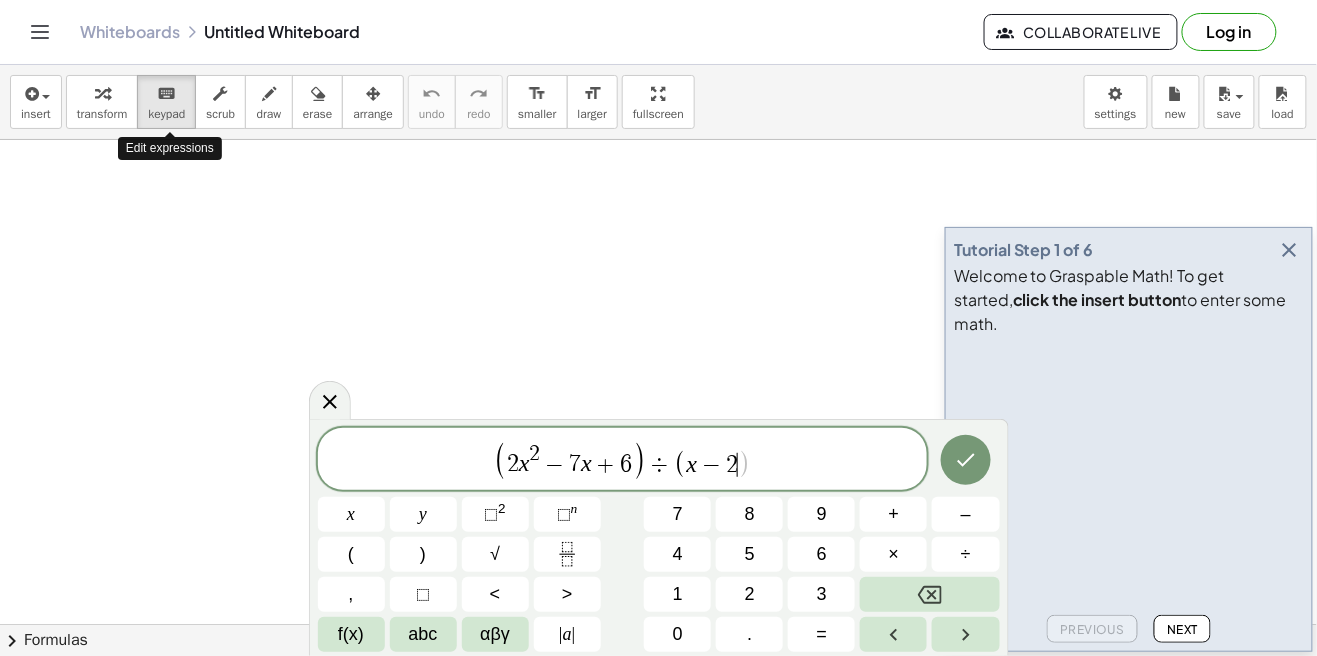 click on ")" at bounding box center [423, 554] 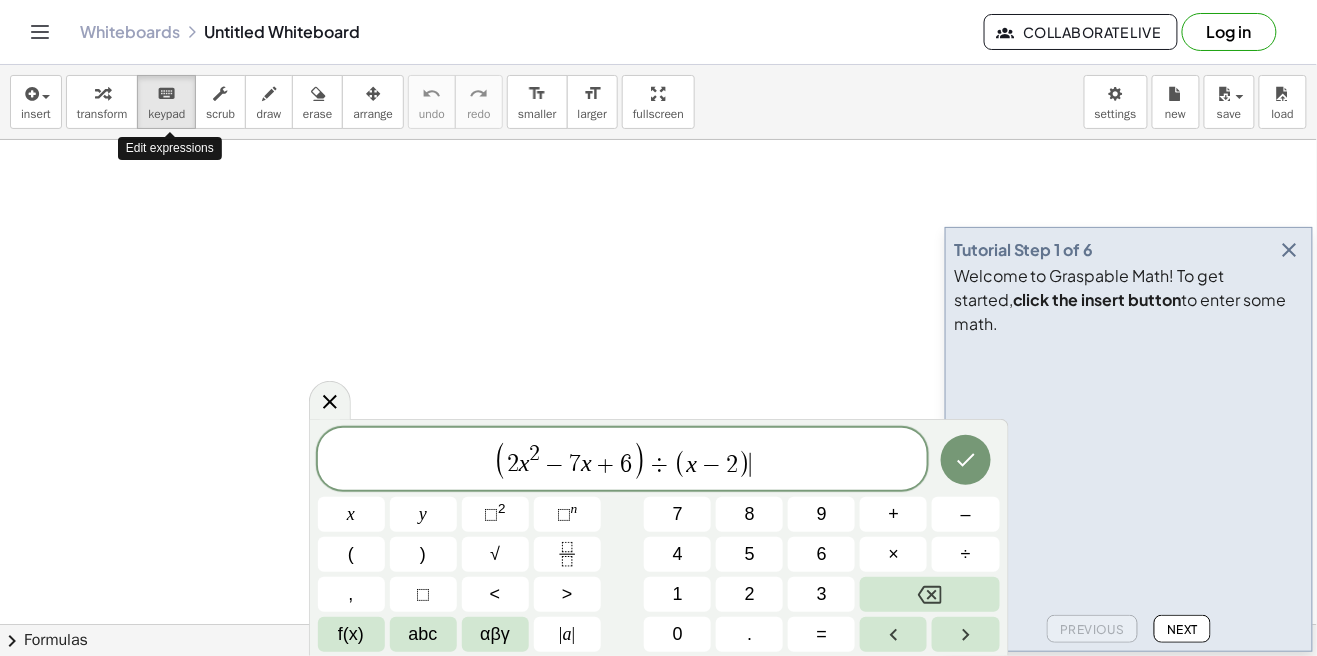 click at bounding box center [966, 460] 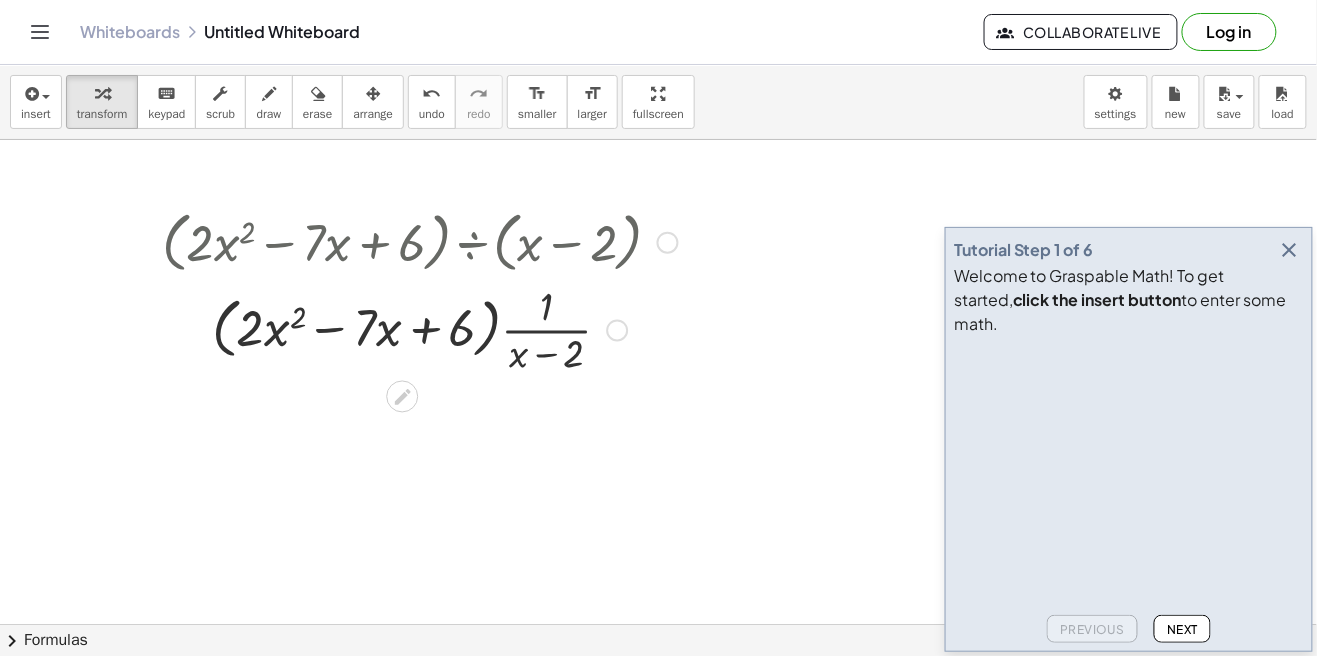 click on "Next" 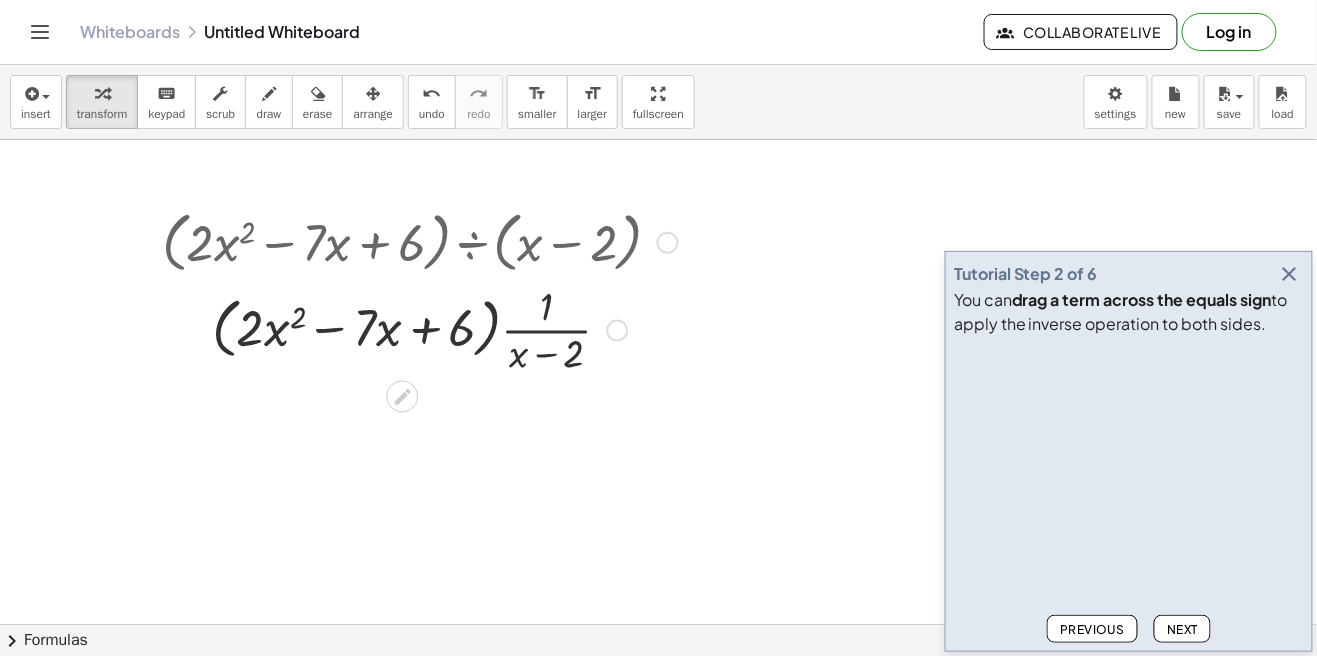 click on "Next" at bounding box center (1182, 629) 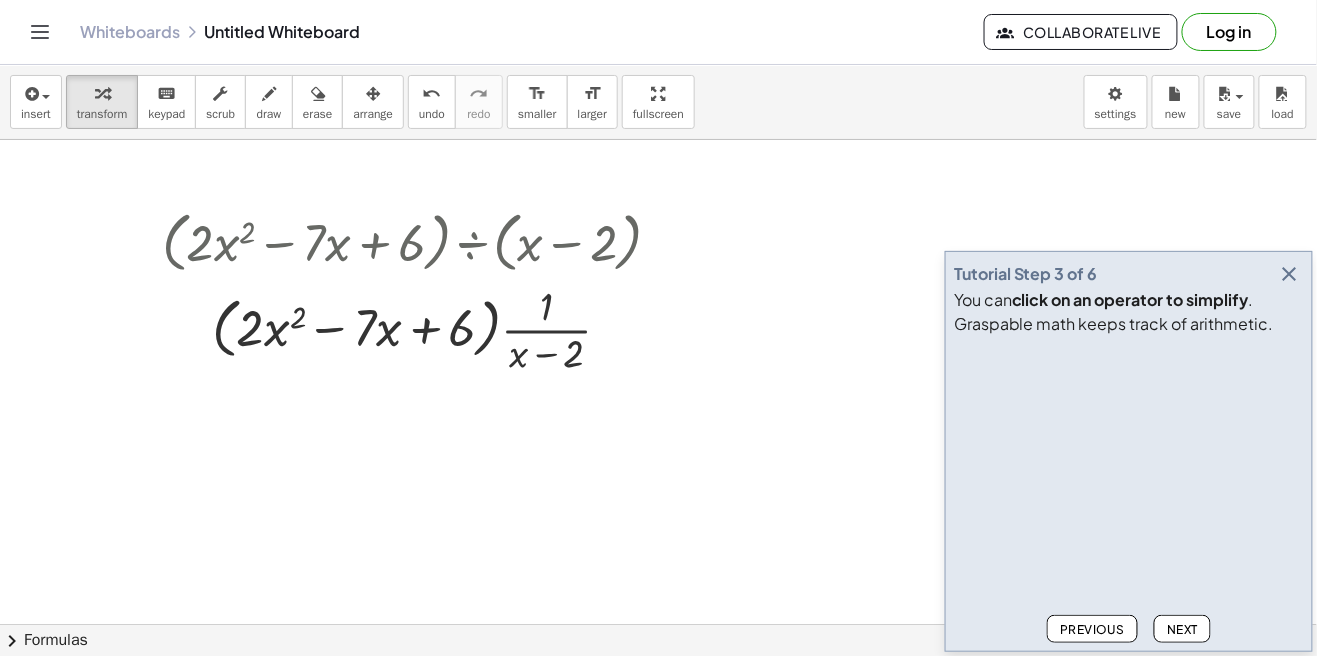 click at bounding box center [1104, 419] 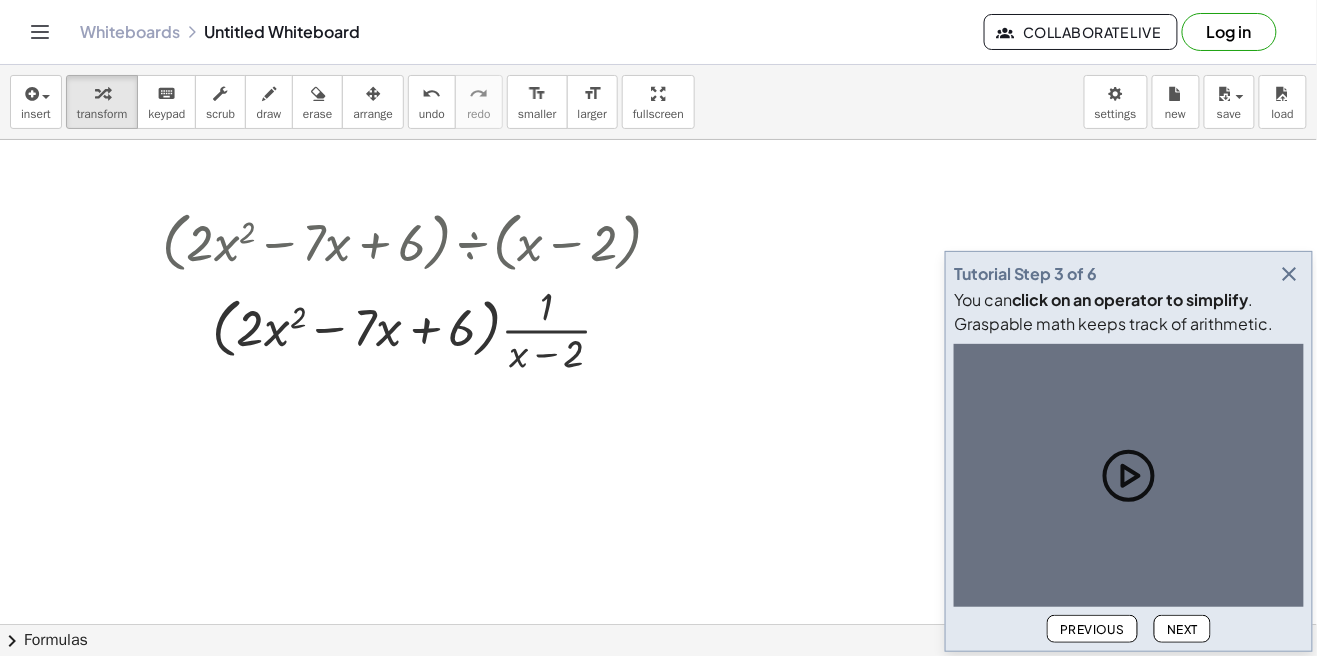 click 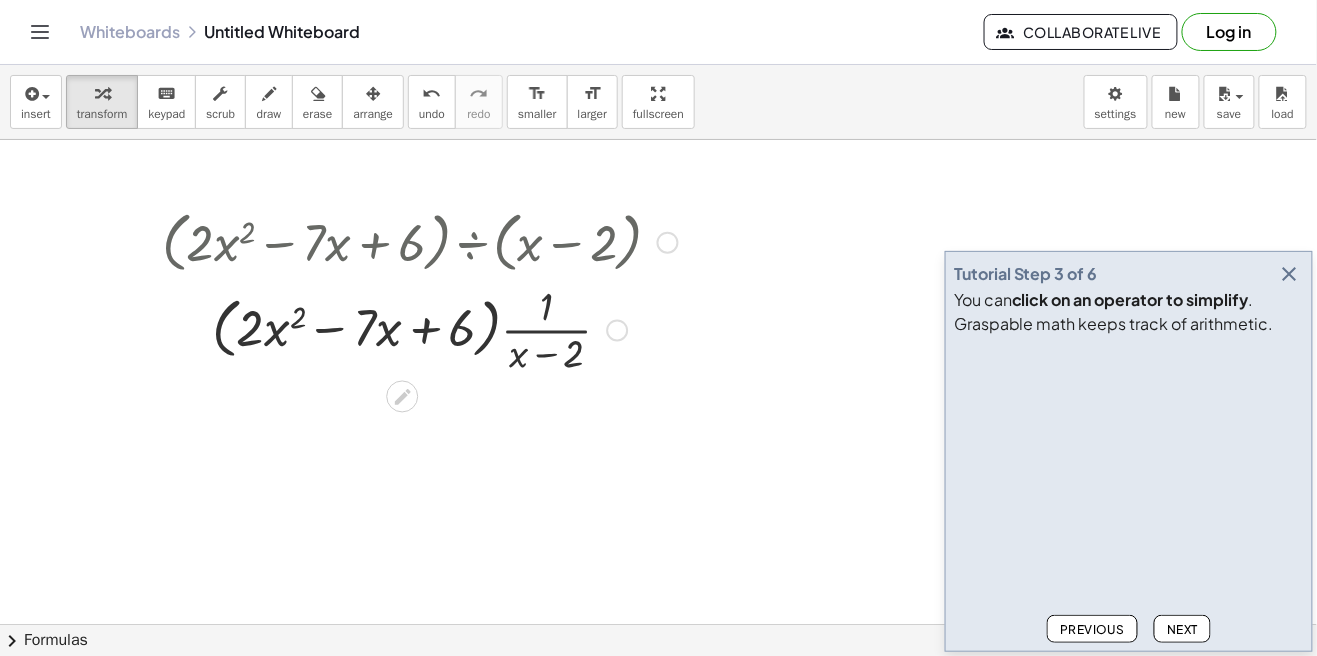 click on "Next" at bounding box center [1182, 629] 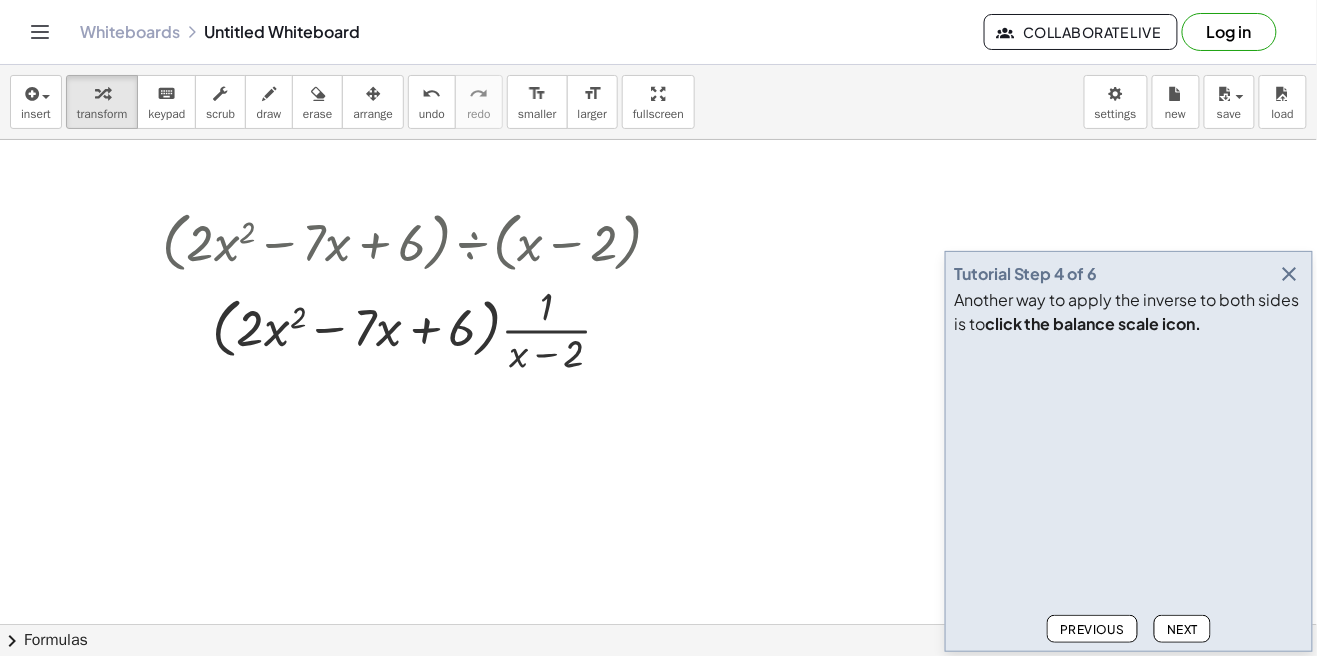 click on "Next" 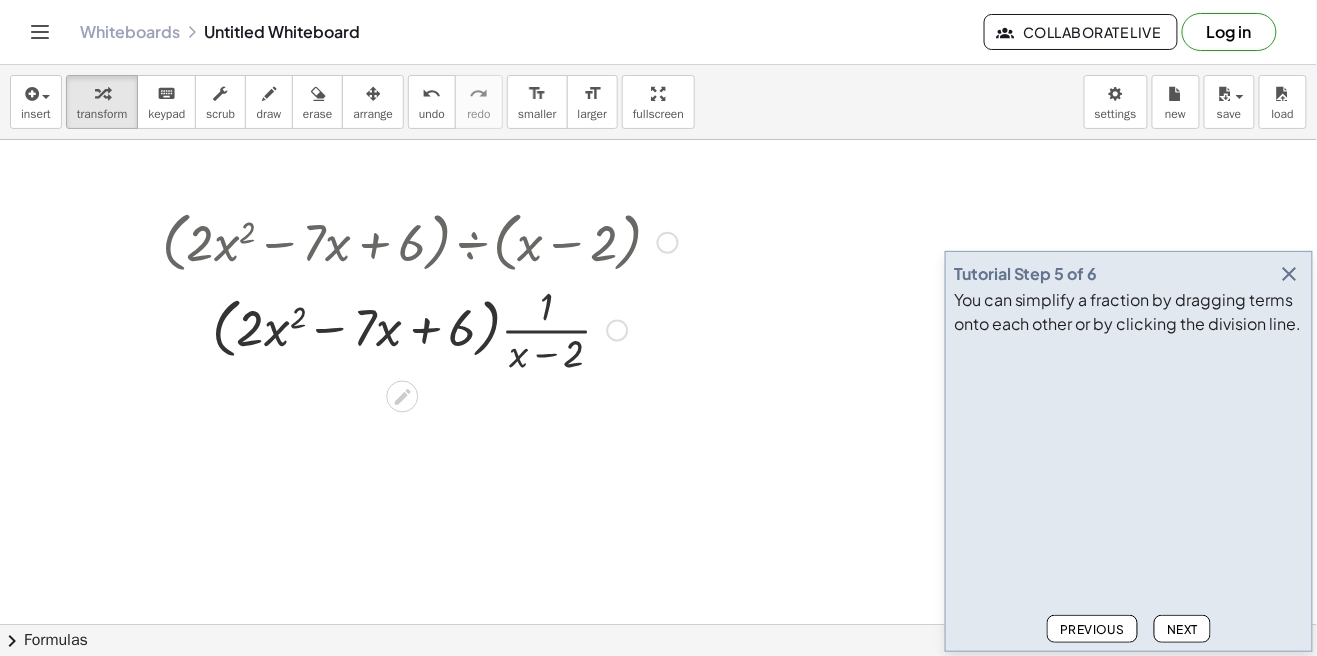 click on "Next" at bounding box center (1182, 629) 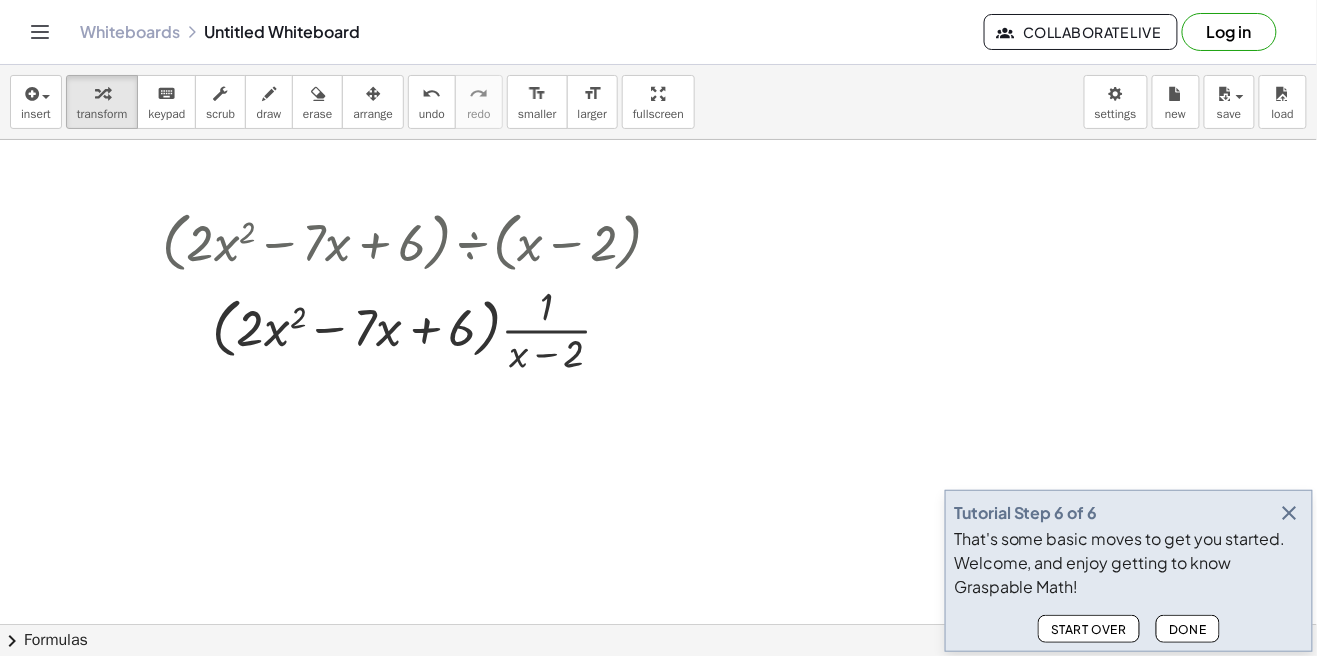 click on "Done" 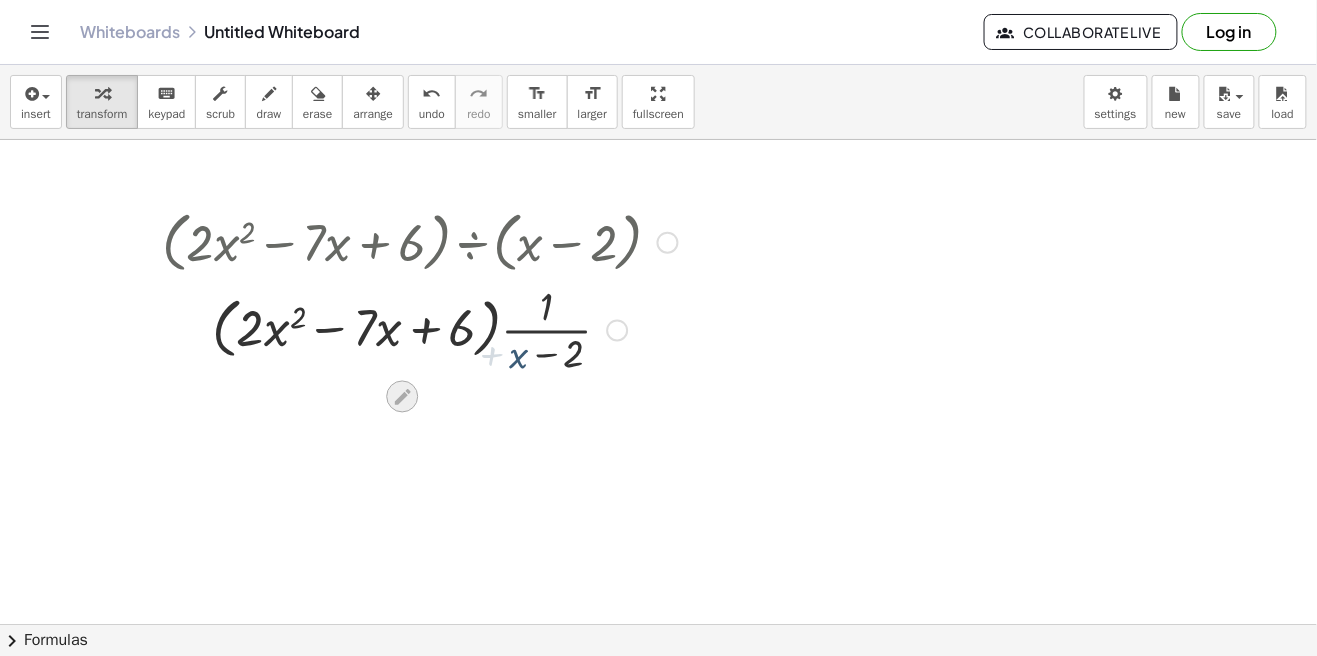 click 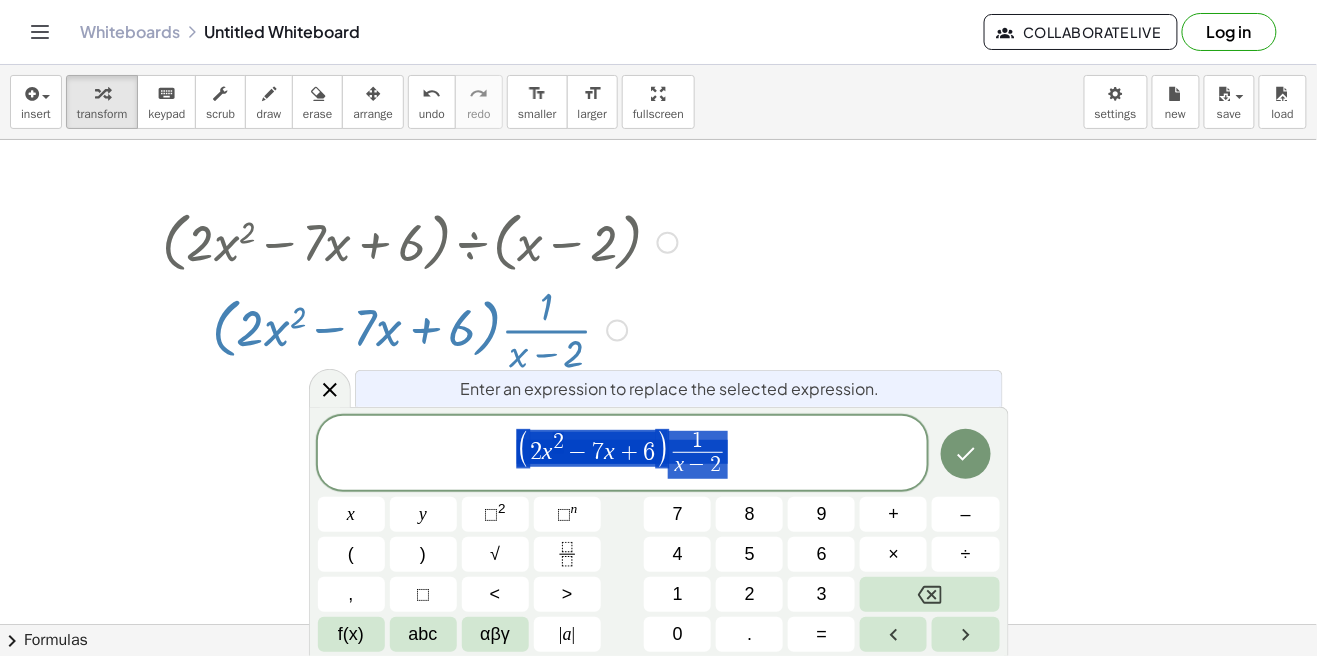 click 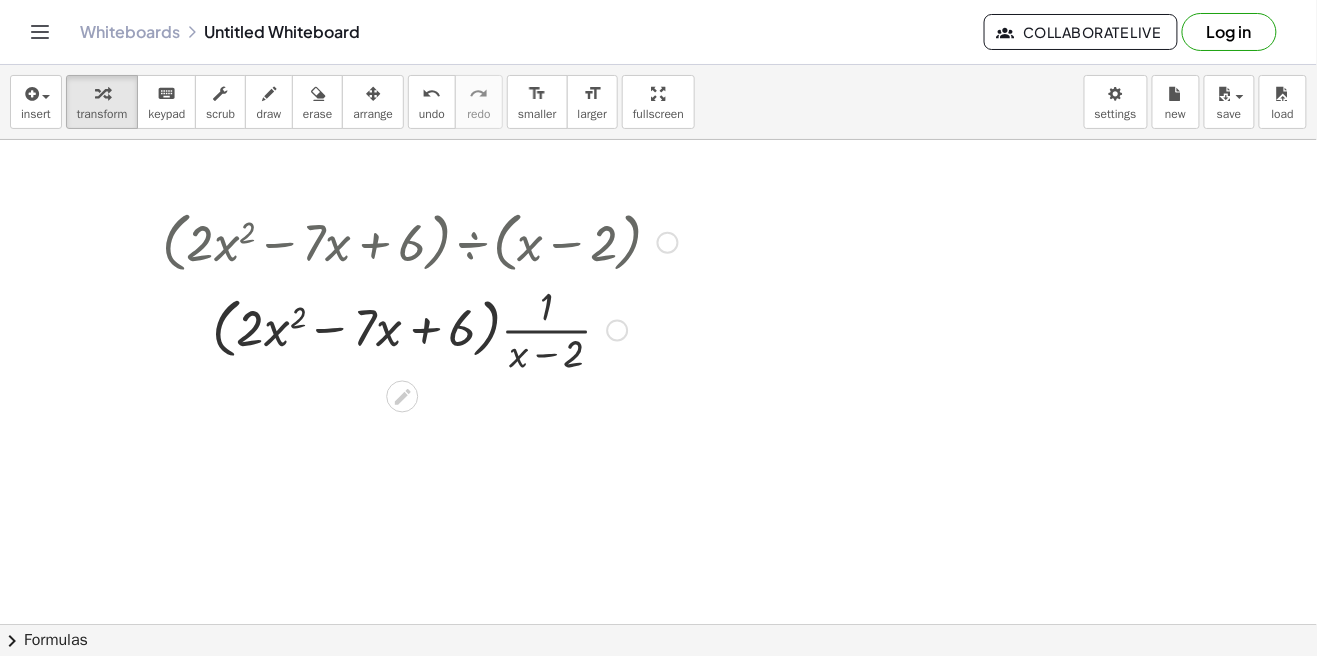 scroll, scrollTop: 2, scrollLeft: 0, axis: vertical 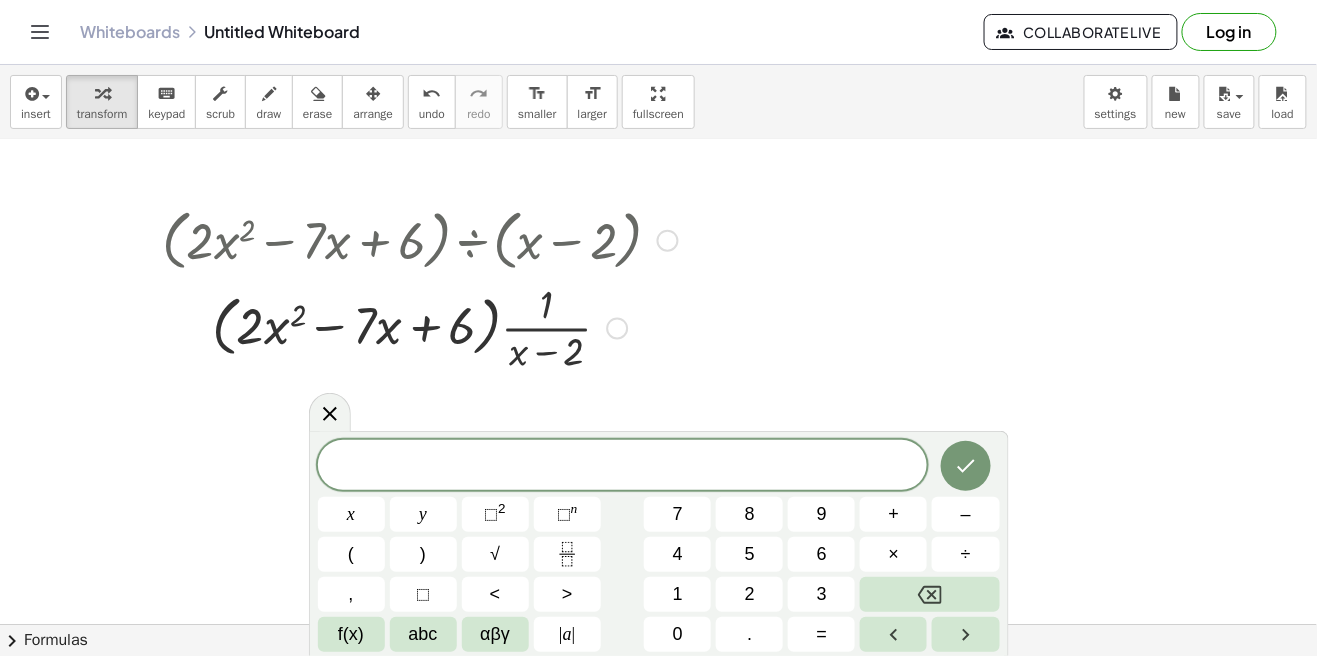 click 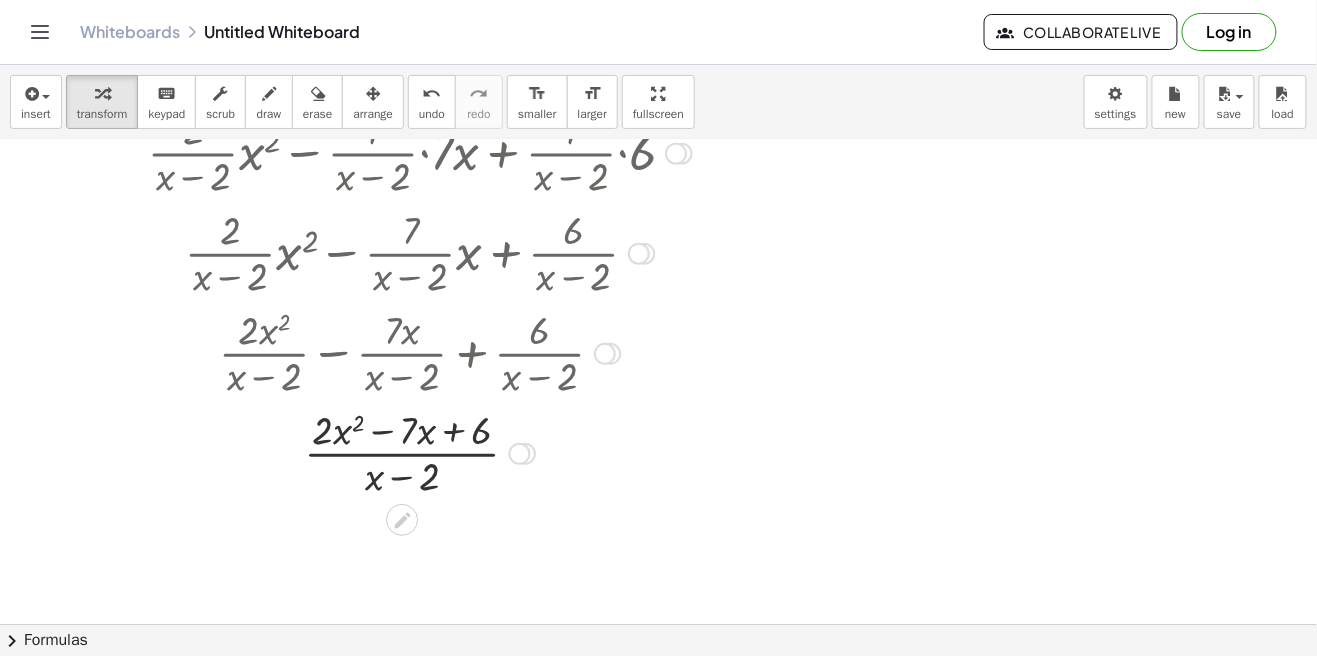 scroll, scrollTop: 376, scrollLeft: 0, axis: vertical 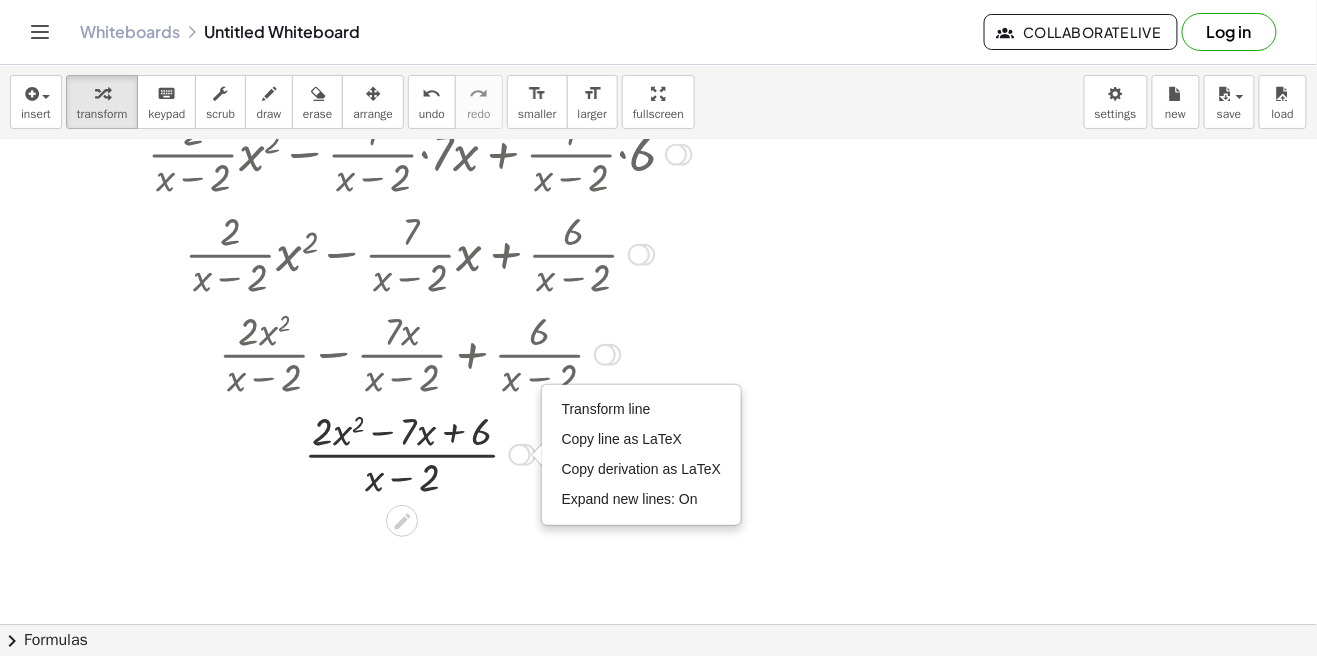 click 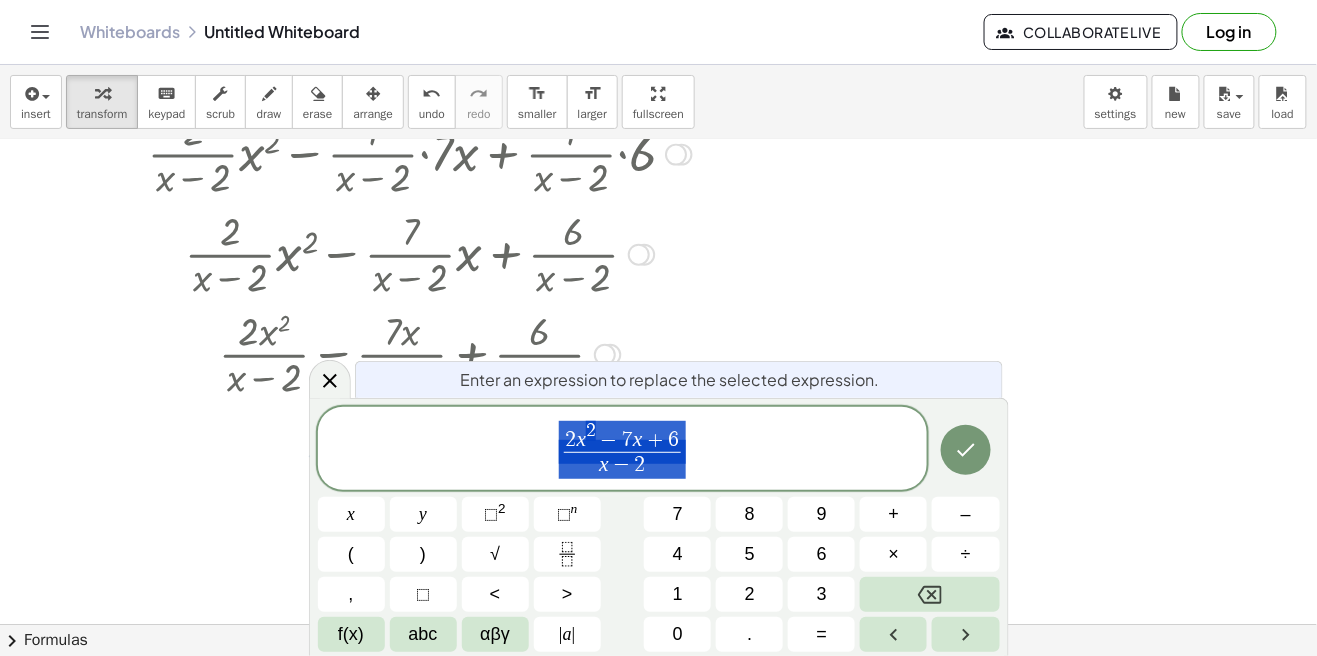 click 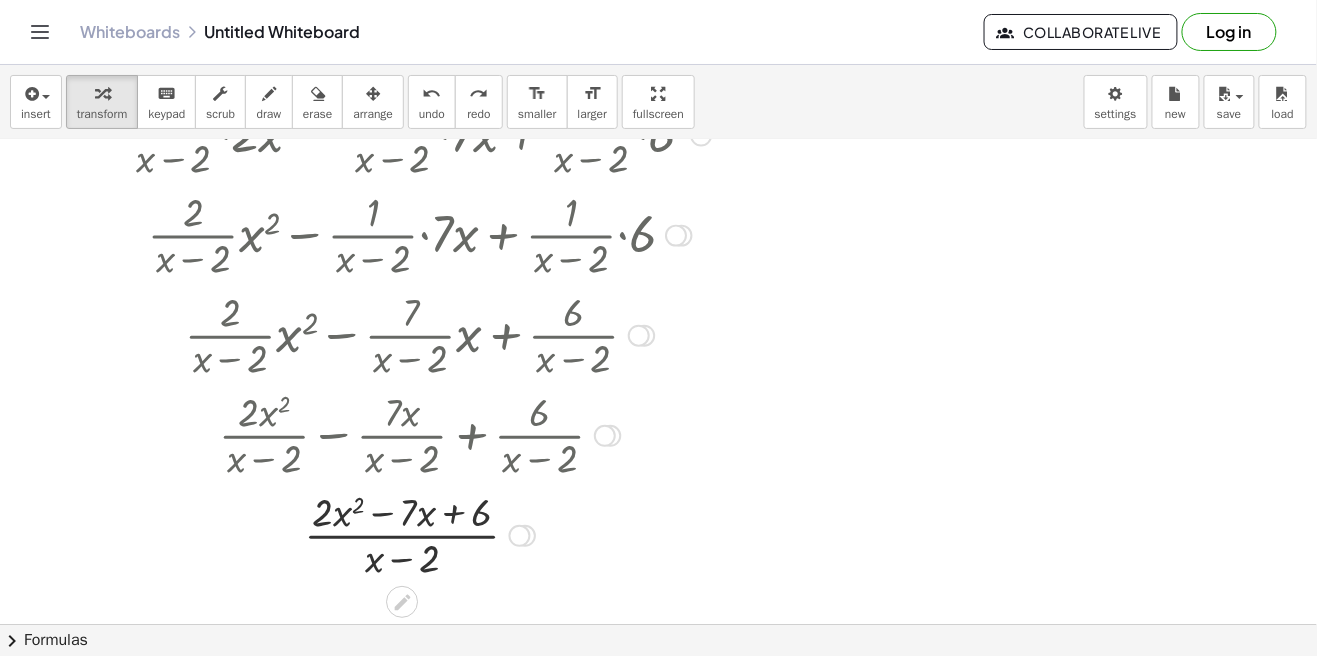scroll, scrollTop: 294, scrollLeft: 0, axis: vertical 